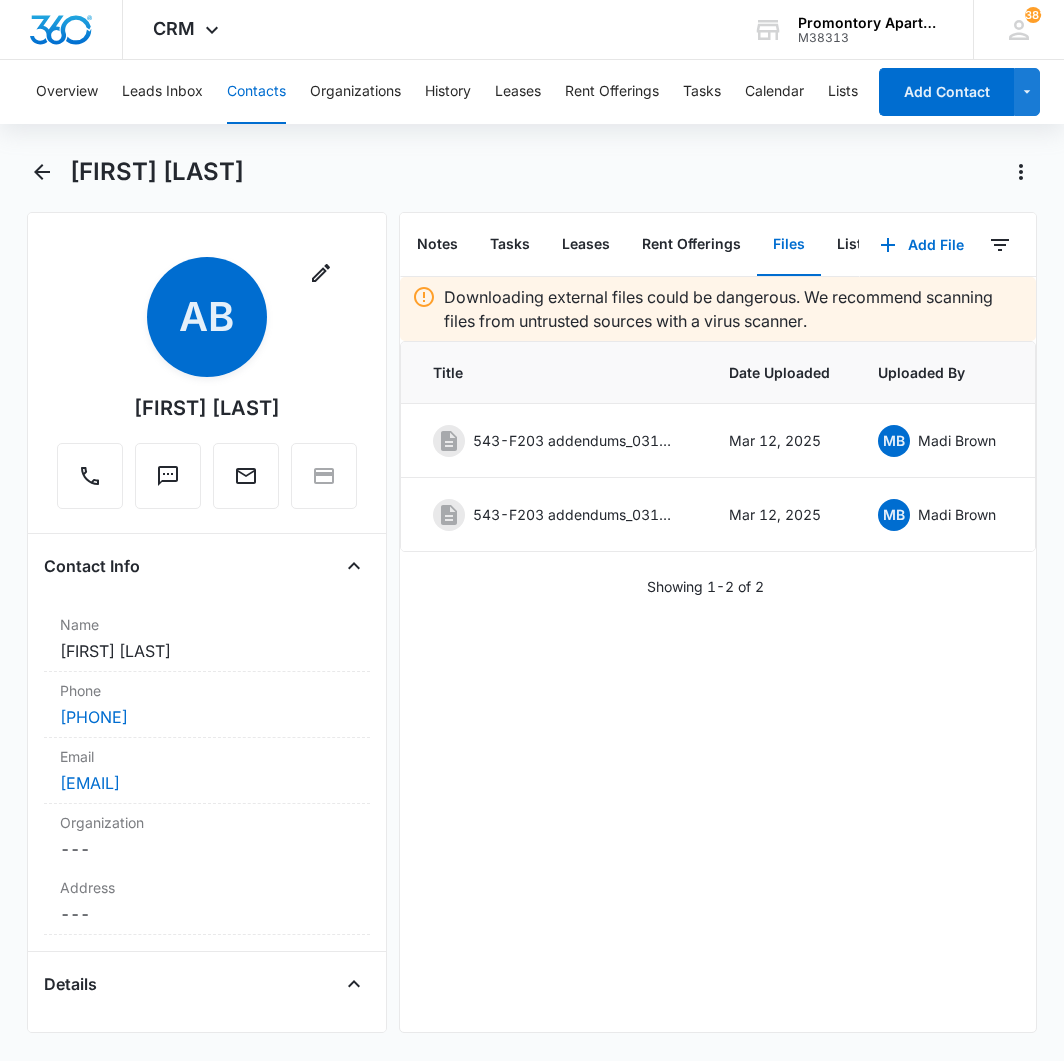 scroll, scrollTop: 0, scrollLeft: 0, axis: both 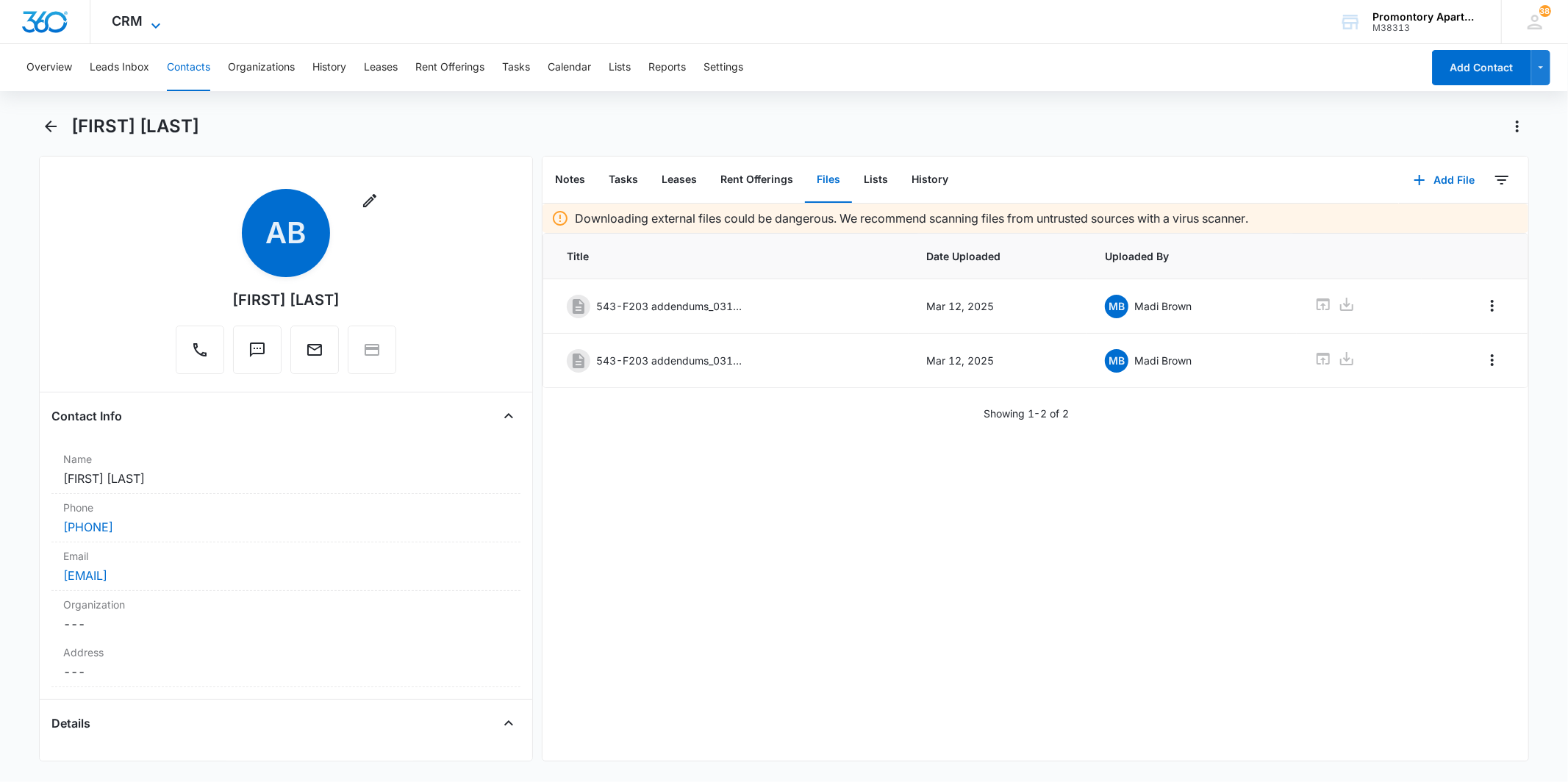 click on "CRM Apps Reputation Websites Forms CRM Email Social Content Intelligence Files Brand Settings" at bounding box center (138, 21) 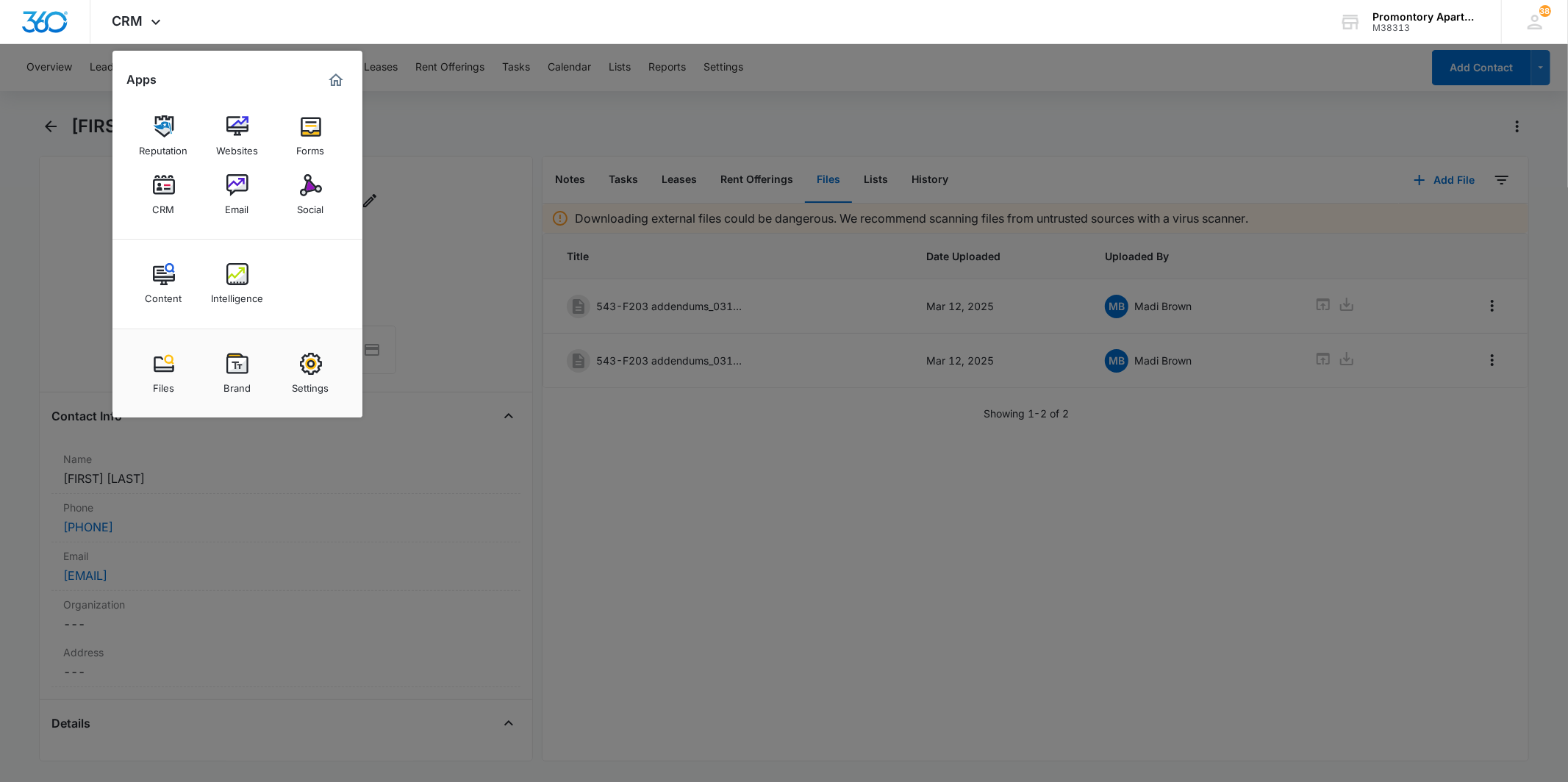 click at bounding box center [164, 185] 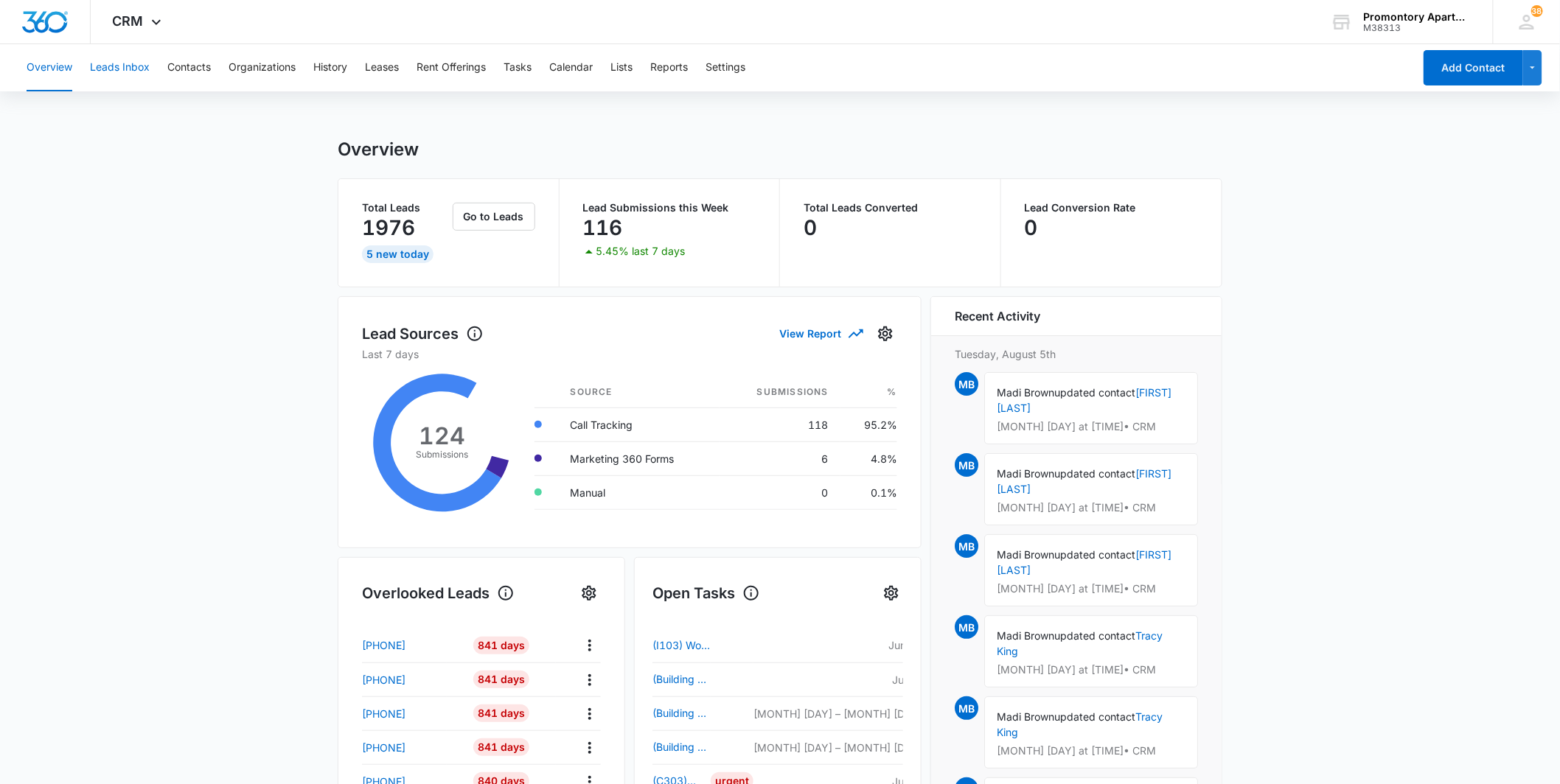 click on "Leads Inbox" at bounding box center (119, 68) 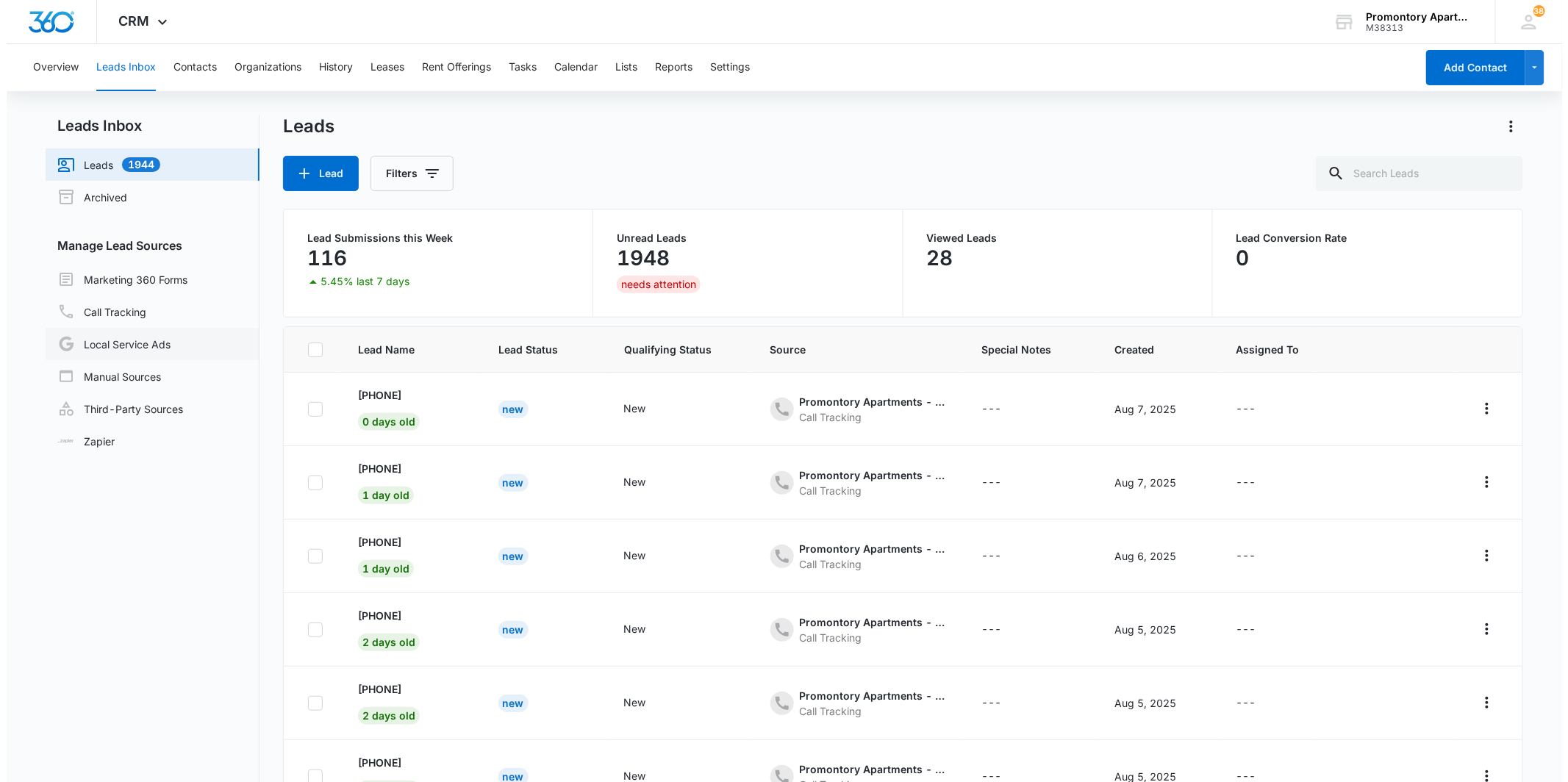 scroll, scrollTop: 0, scrollLeft: 0, axis: both 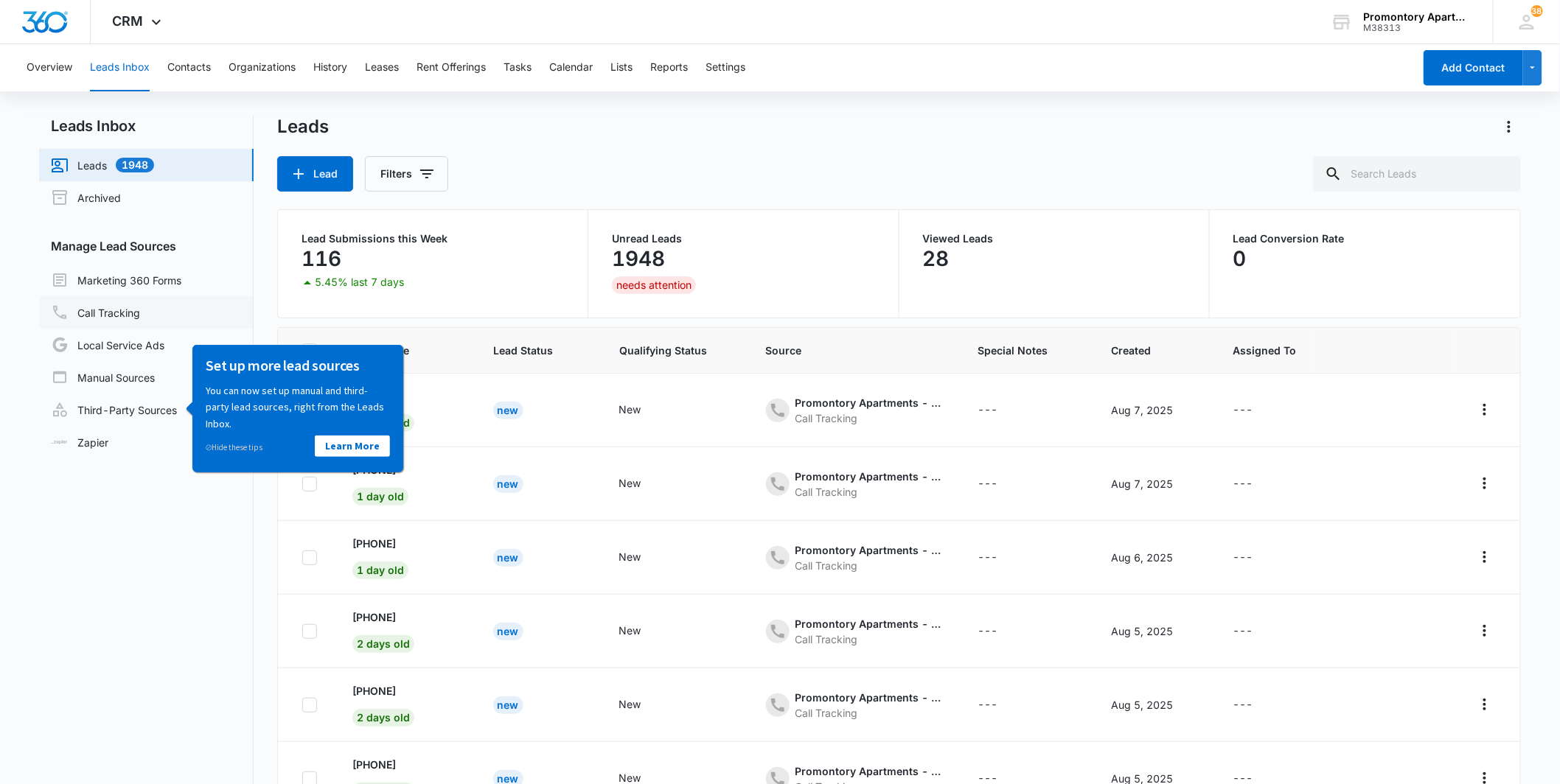 click on "Call Tracking" at bounding box center [95, 312] 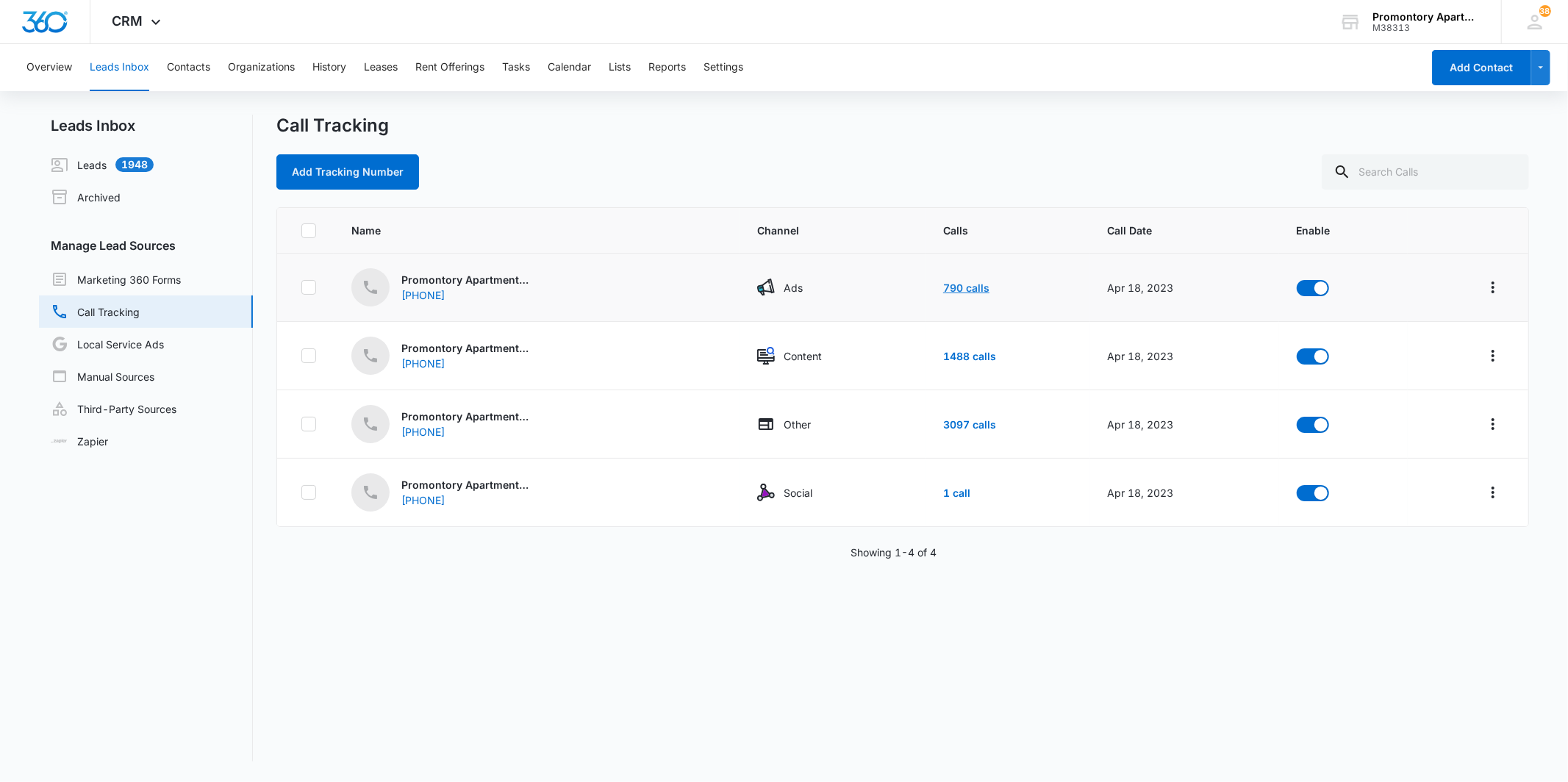 click on "790 calls" at bounding box center [966, 287] 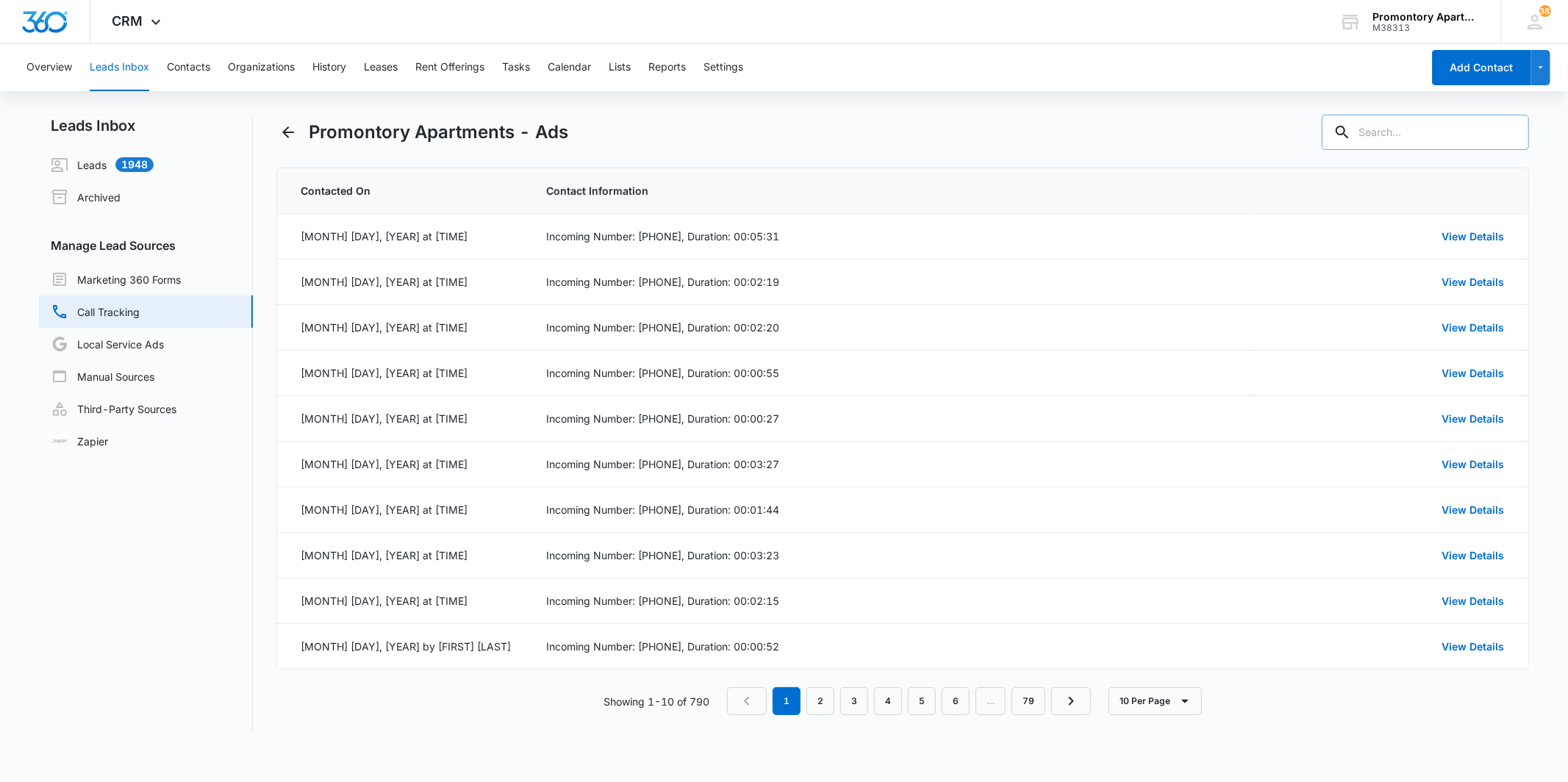 click at bounding box center (1425, 132) 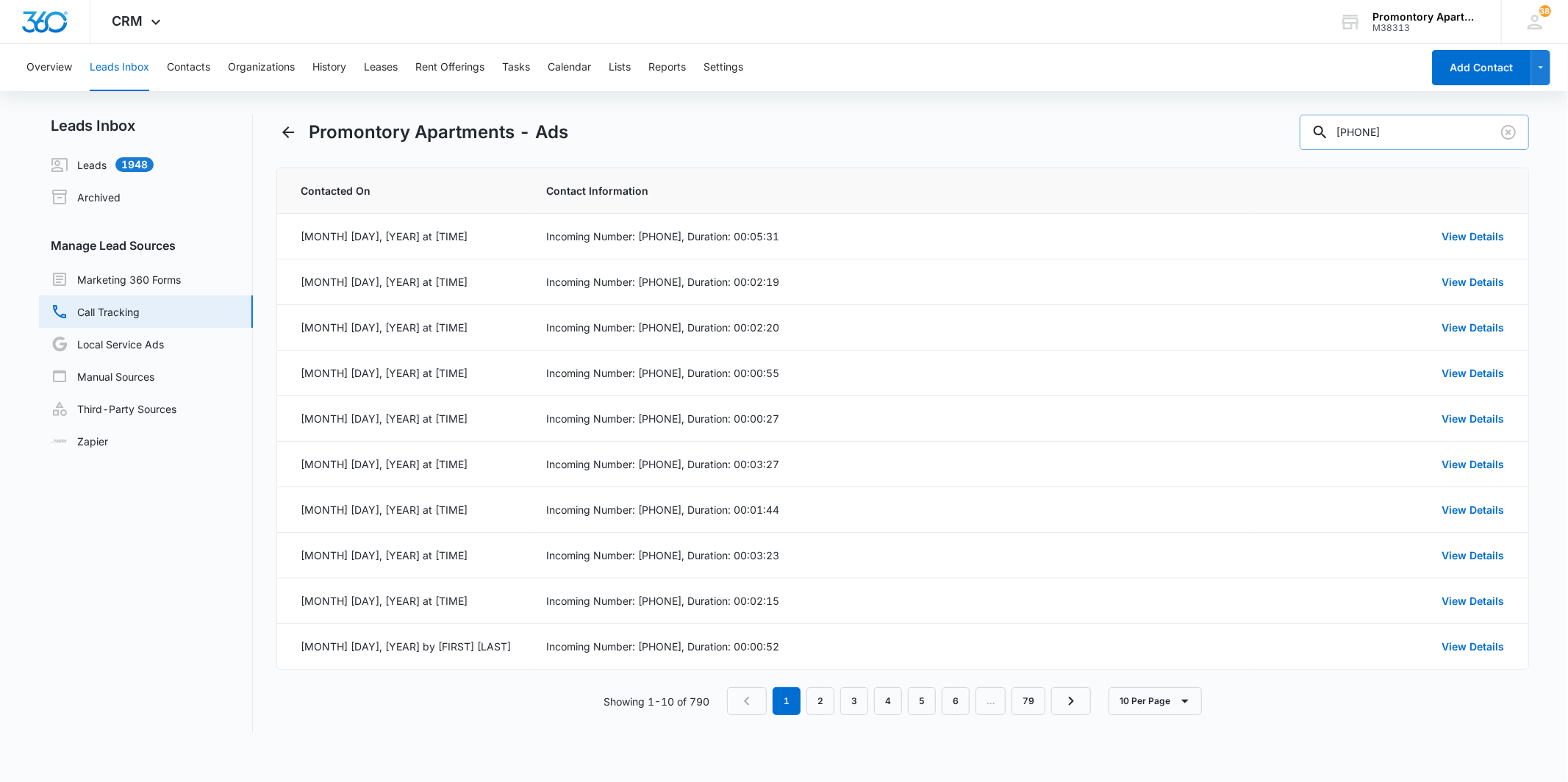type on "[PHONE]" 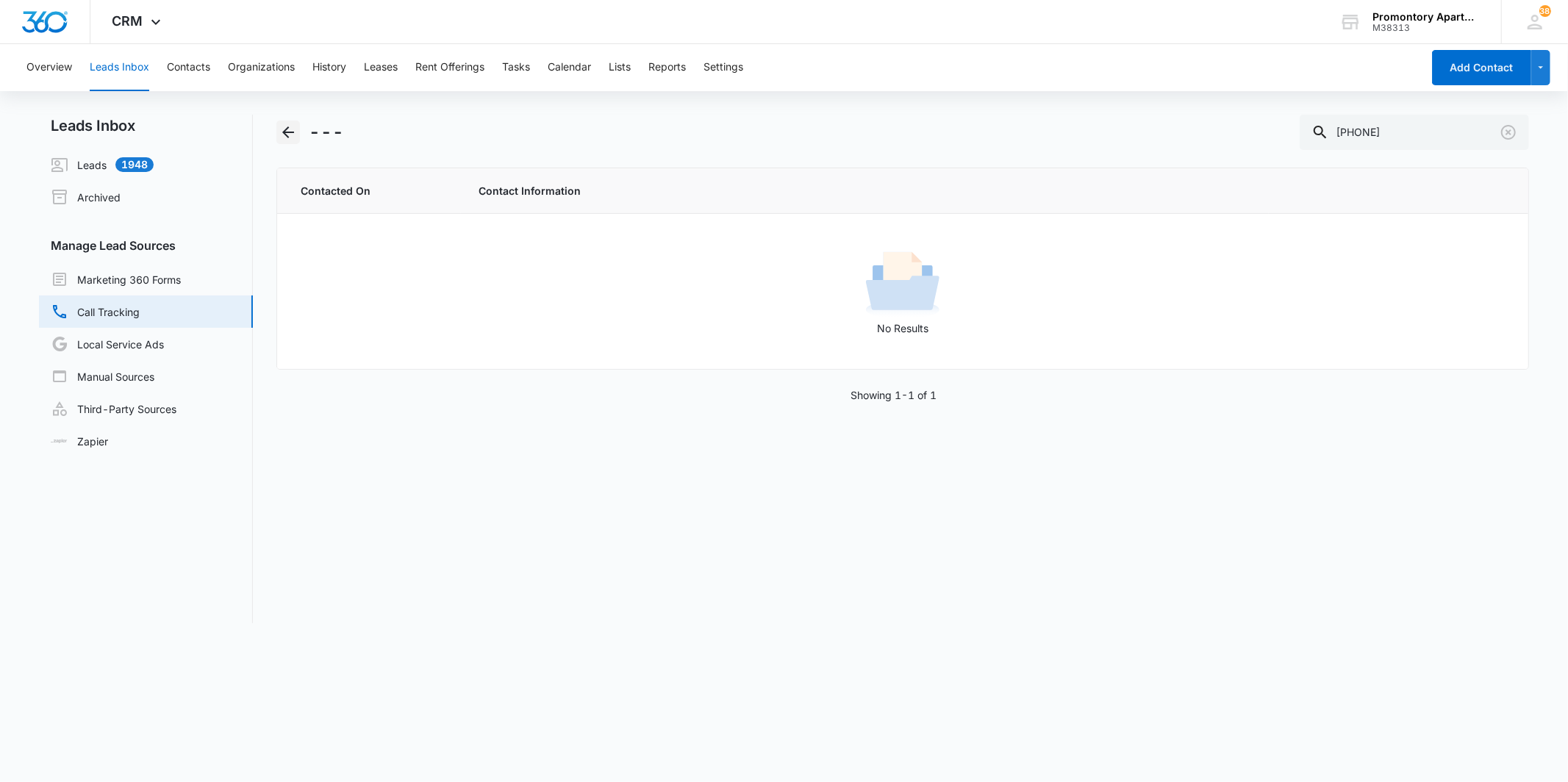 click 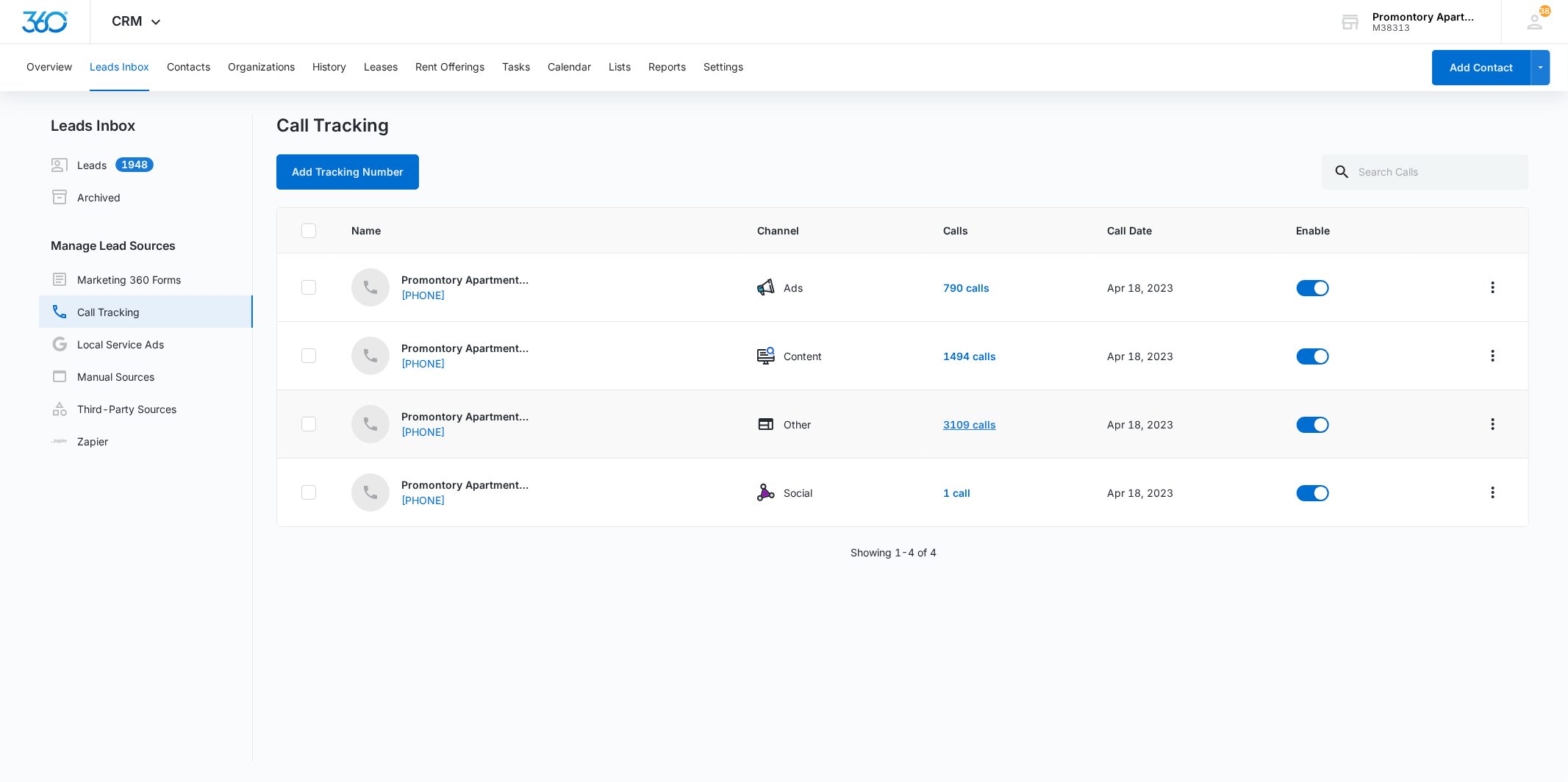 click on "3109 calls" at bounding box center (970, 424) 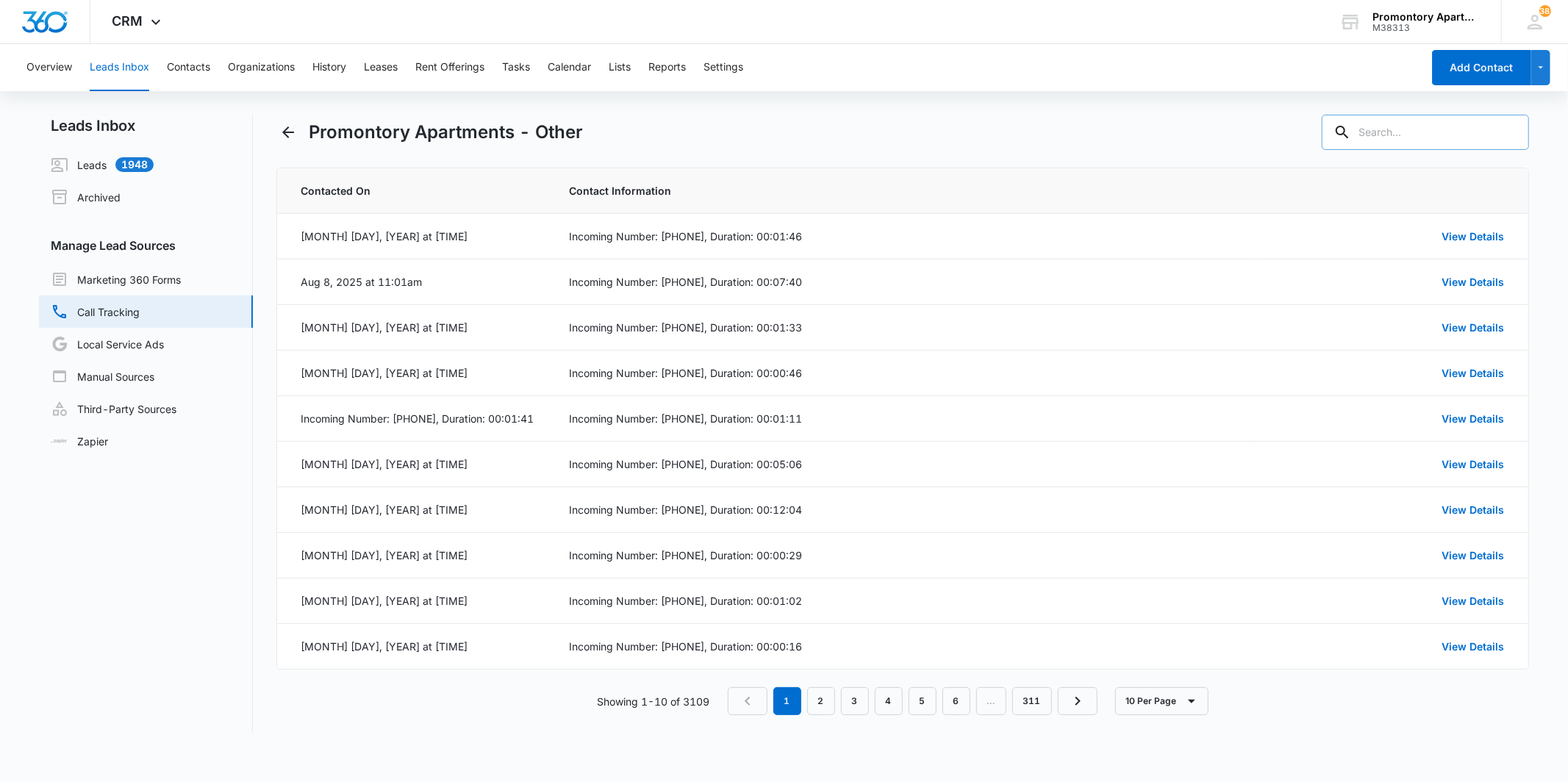 click at bounding box center [1425, 132] 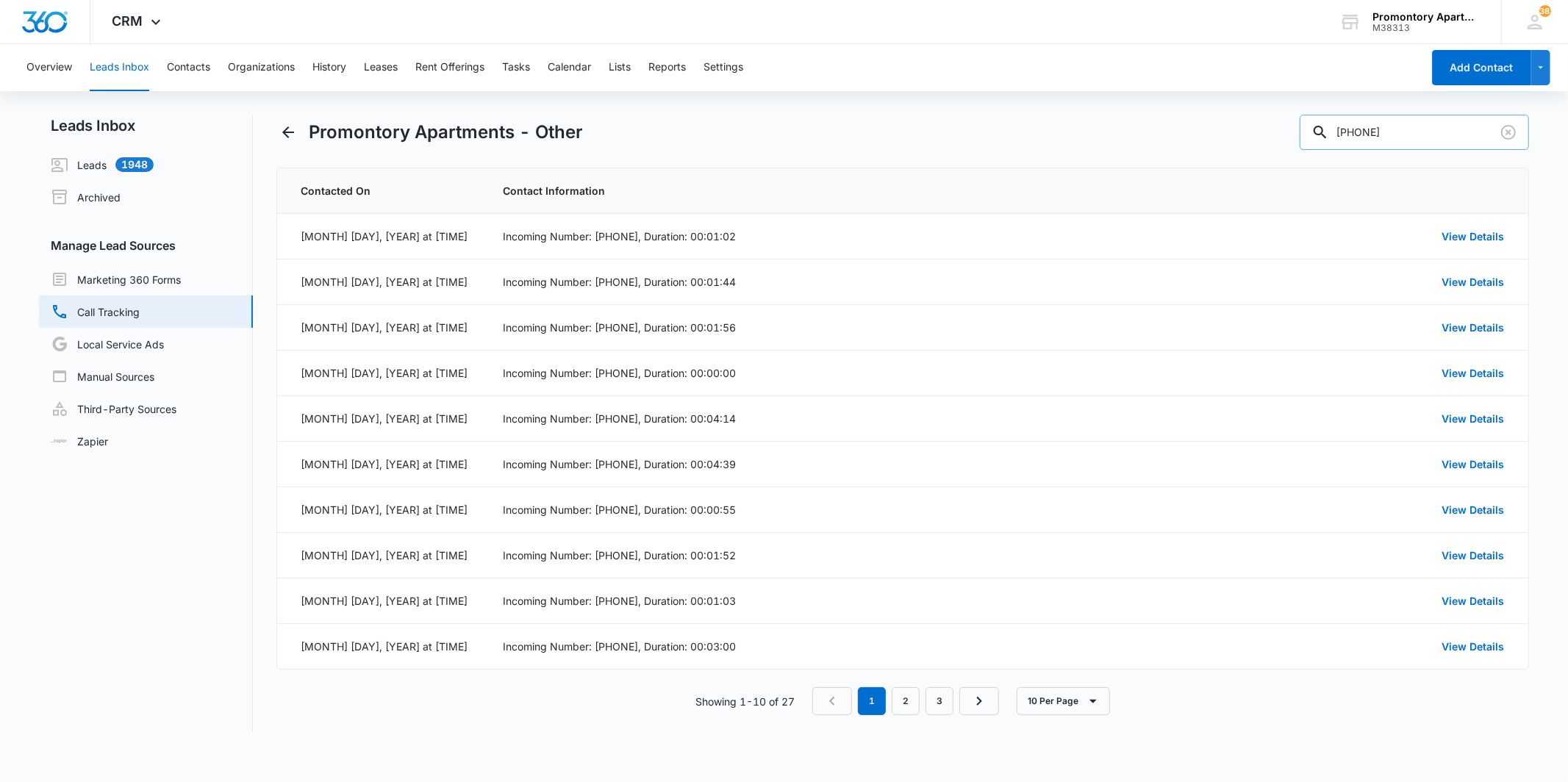 type on "[PHONE]" 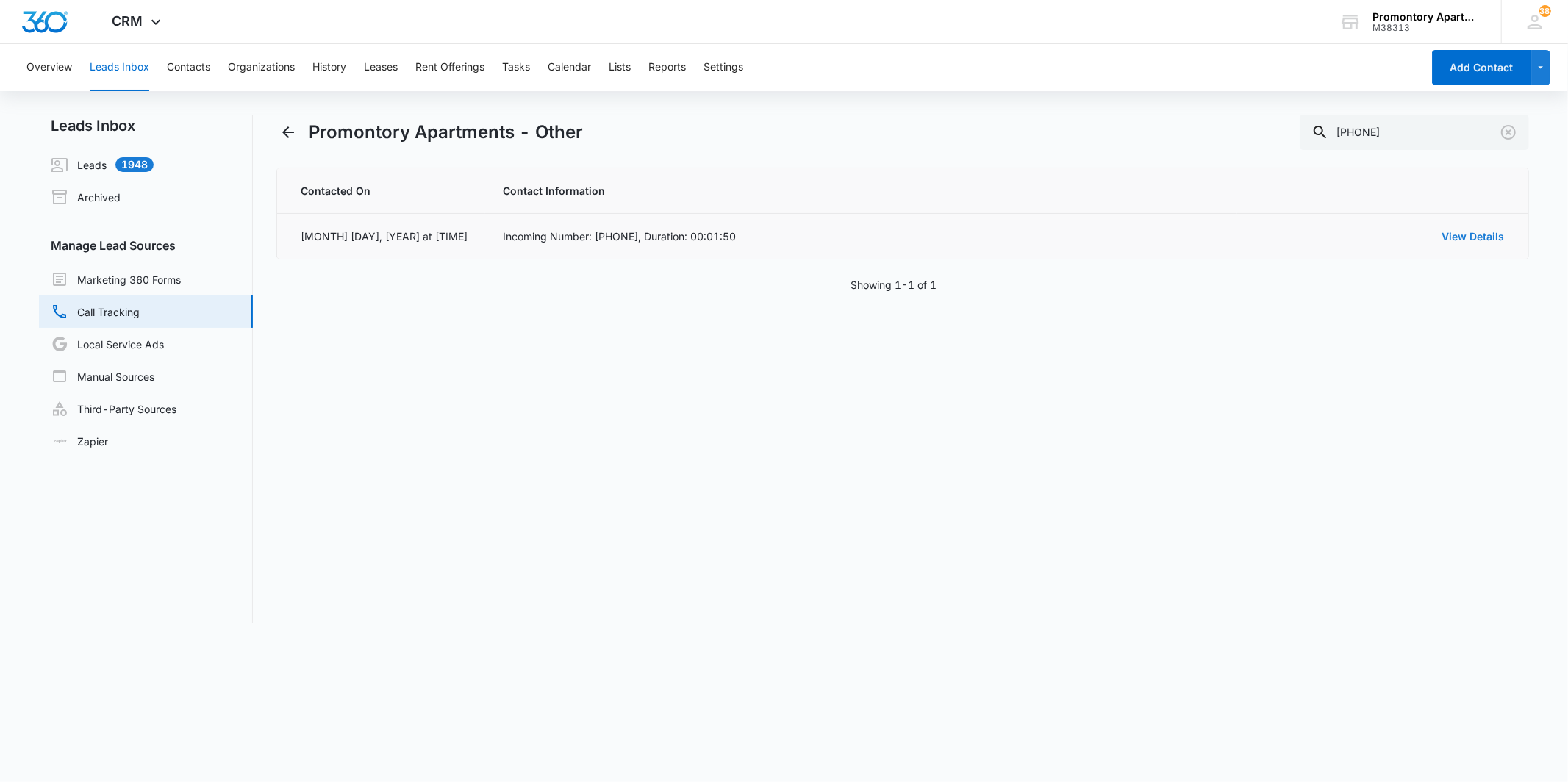 click on "View Details" at bounding box center [1473, 236] 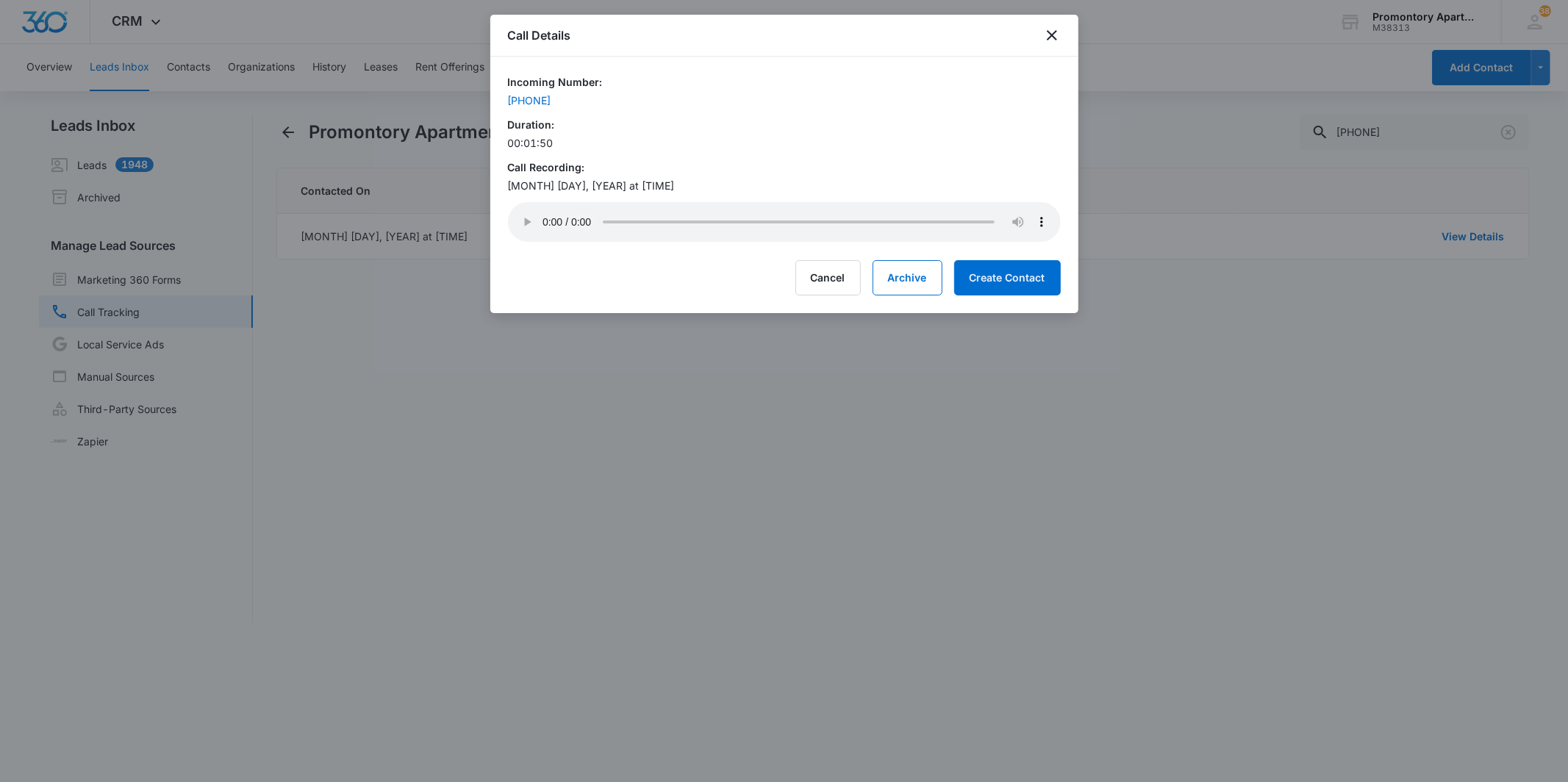 click at bounding box center [784, 391] 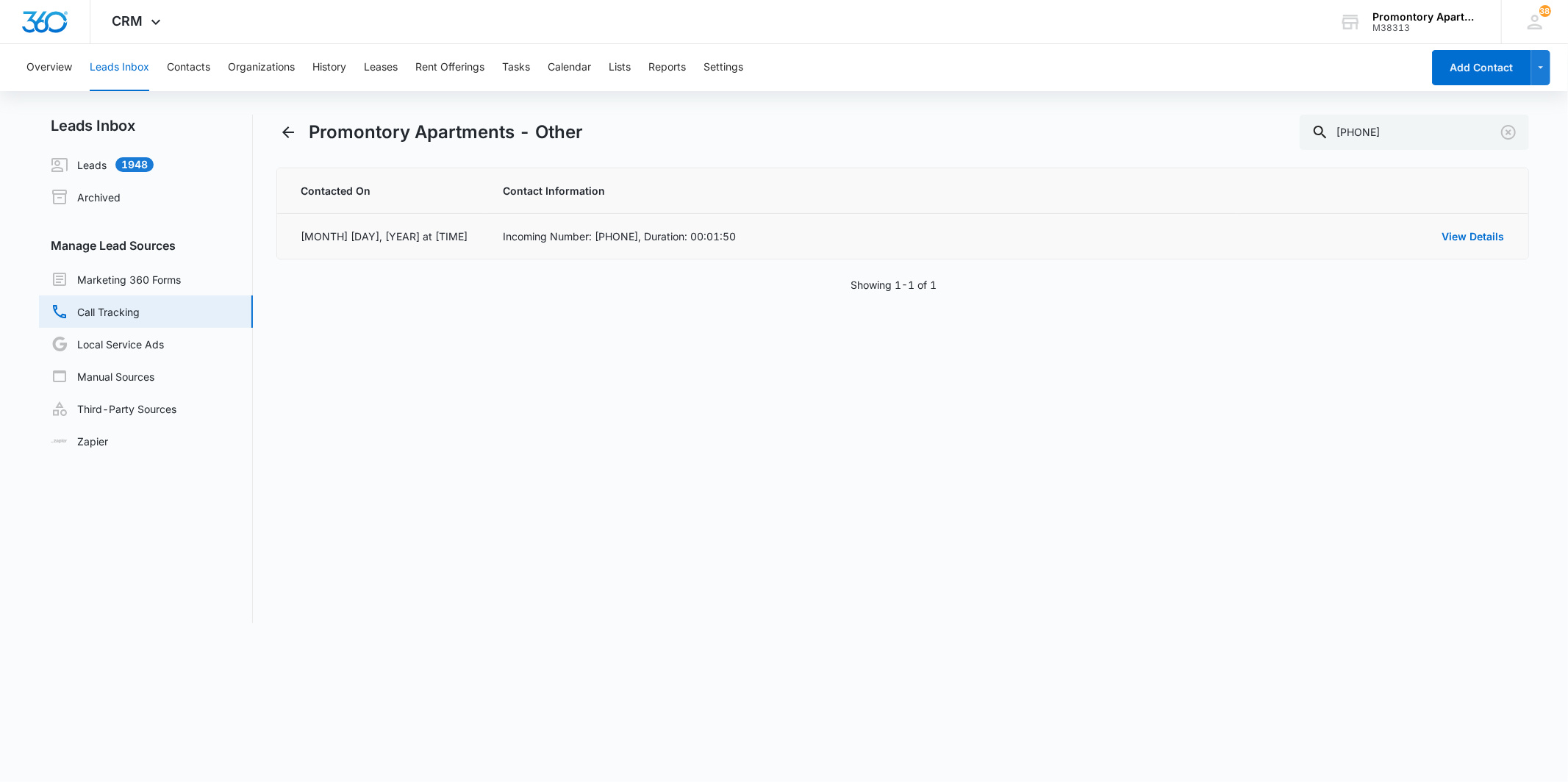 click on "View Details" at bounding box center (1382, 237) 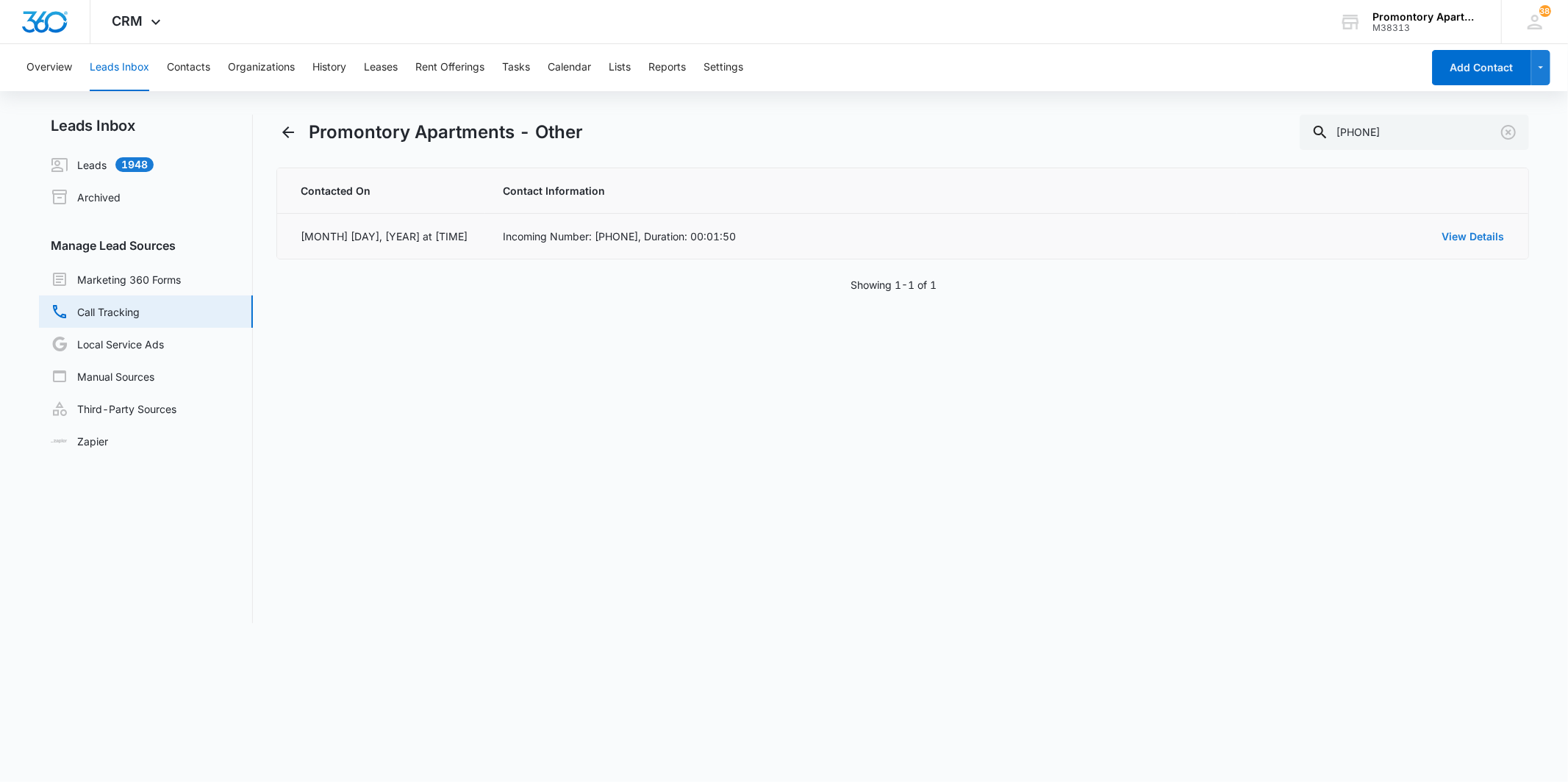 click on "View Details" at bounding box center (1473, 236) 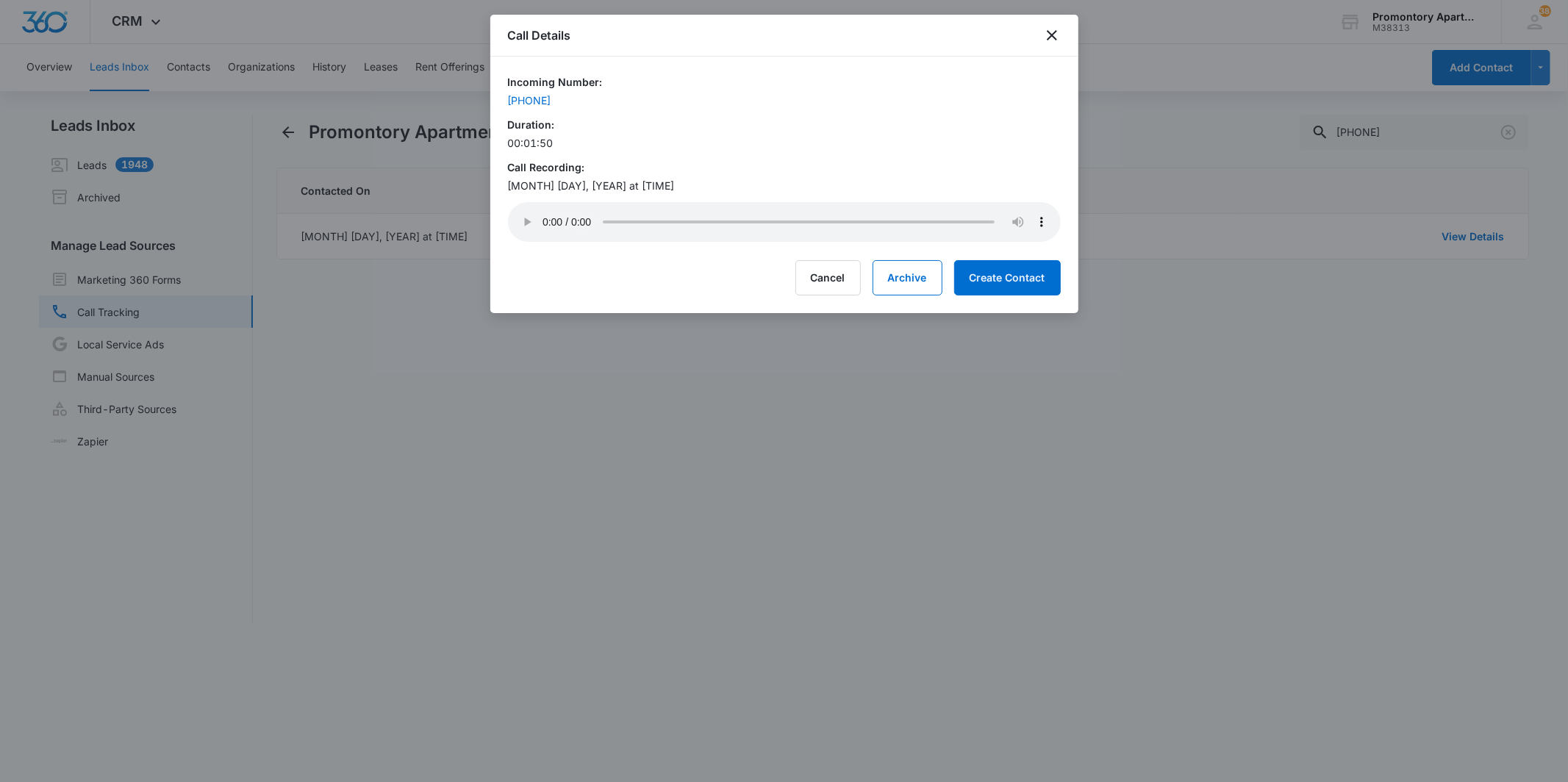 type 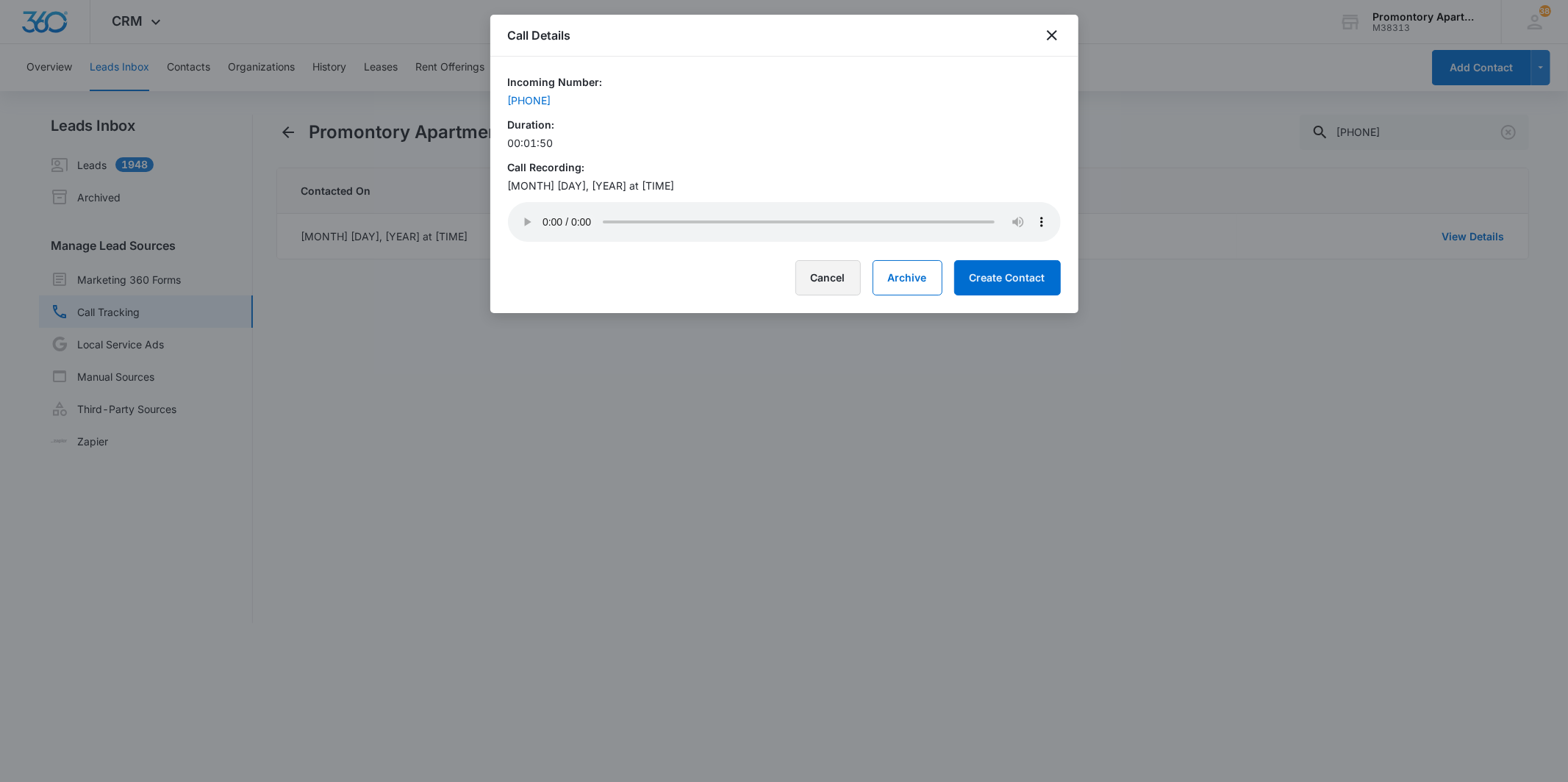 click on "Cancel" at bounding box center [828, 278] 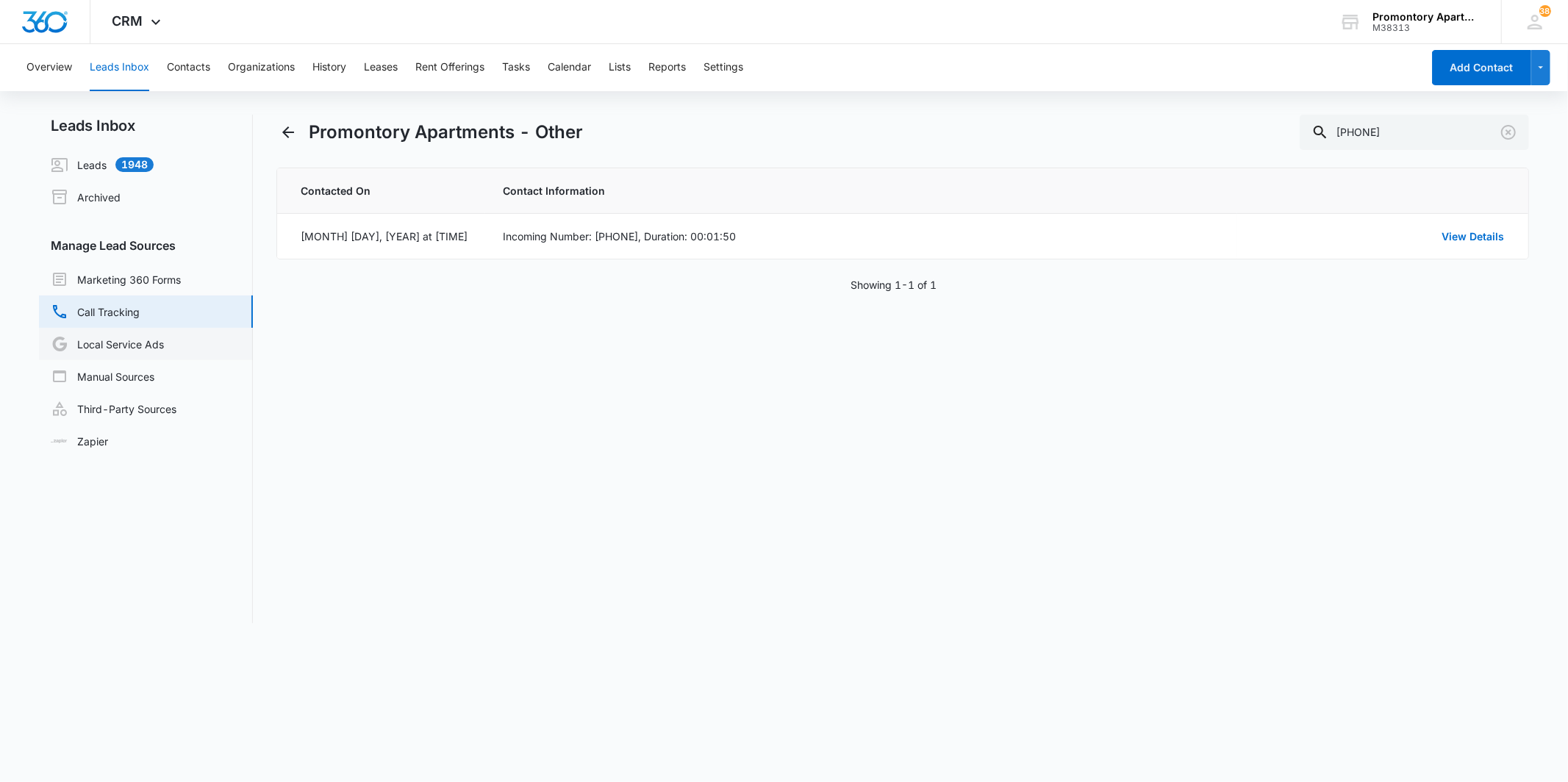 click on "Local Service Ads" at bounding box center [107, 344] 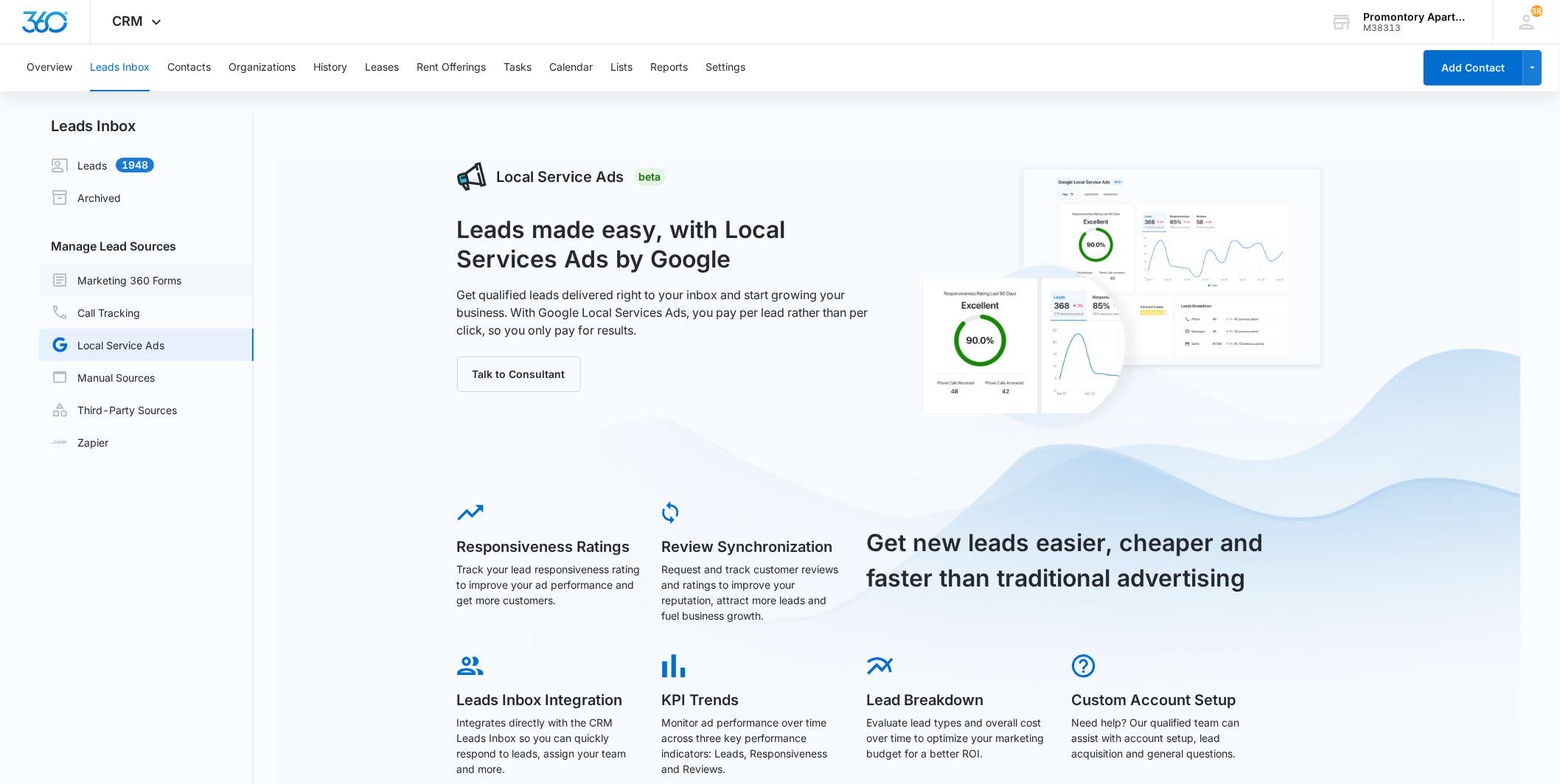 click on "Marketing 360 Forms" at bounding box center (116, 280) 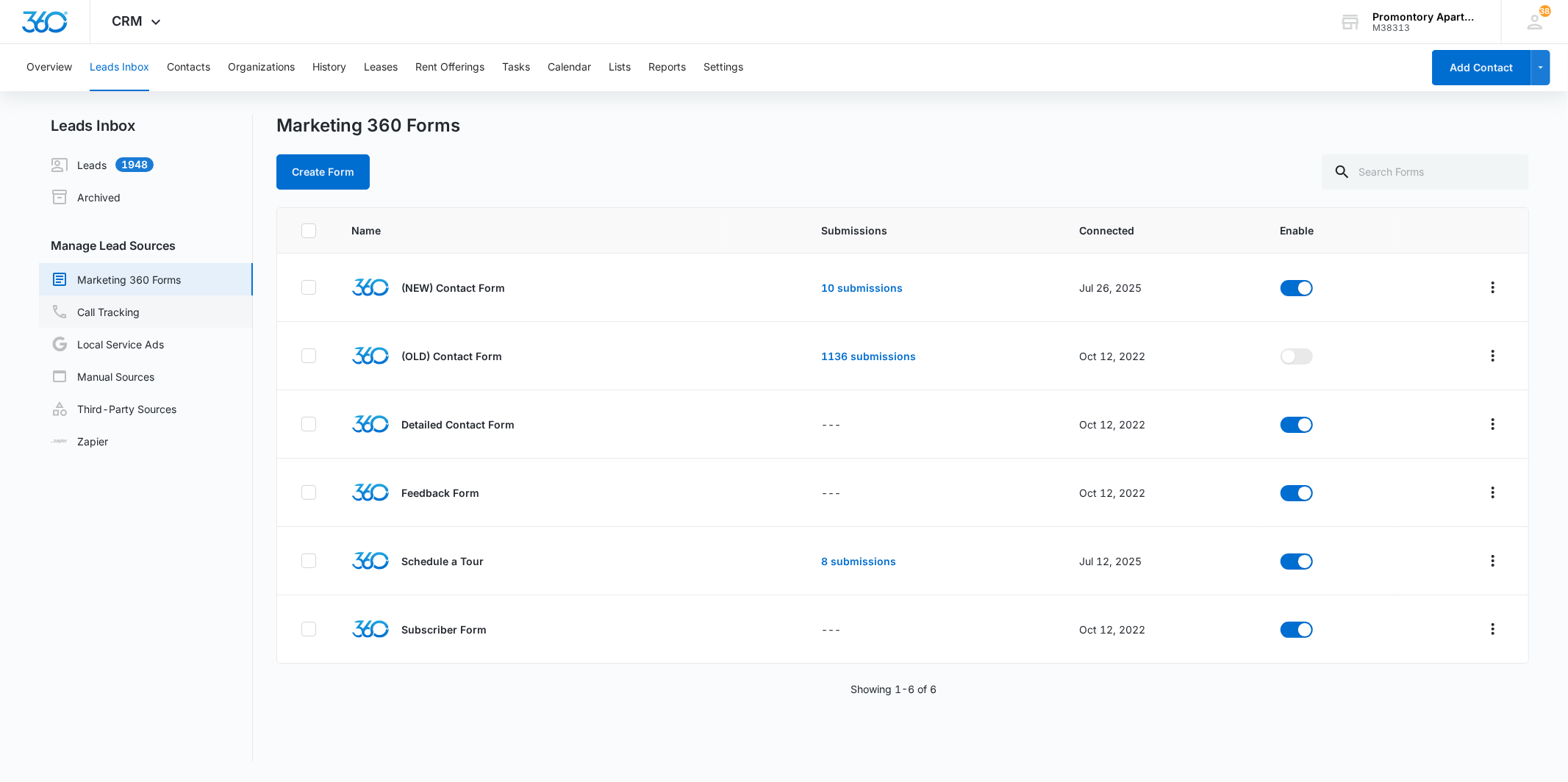 click on "Call Tracking" at bounding box center [95, 312] 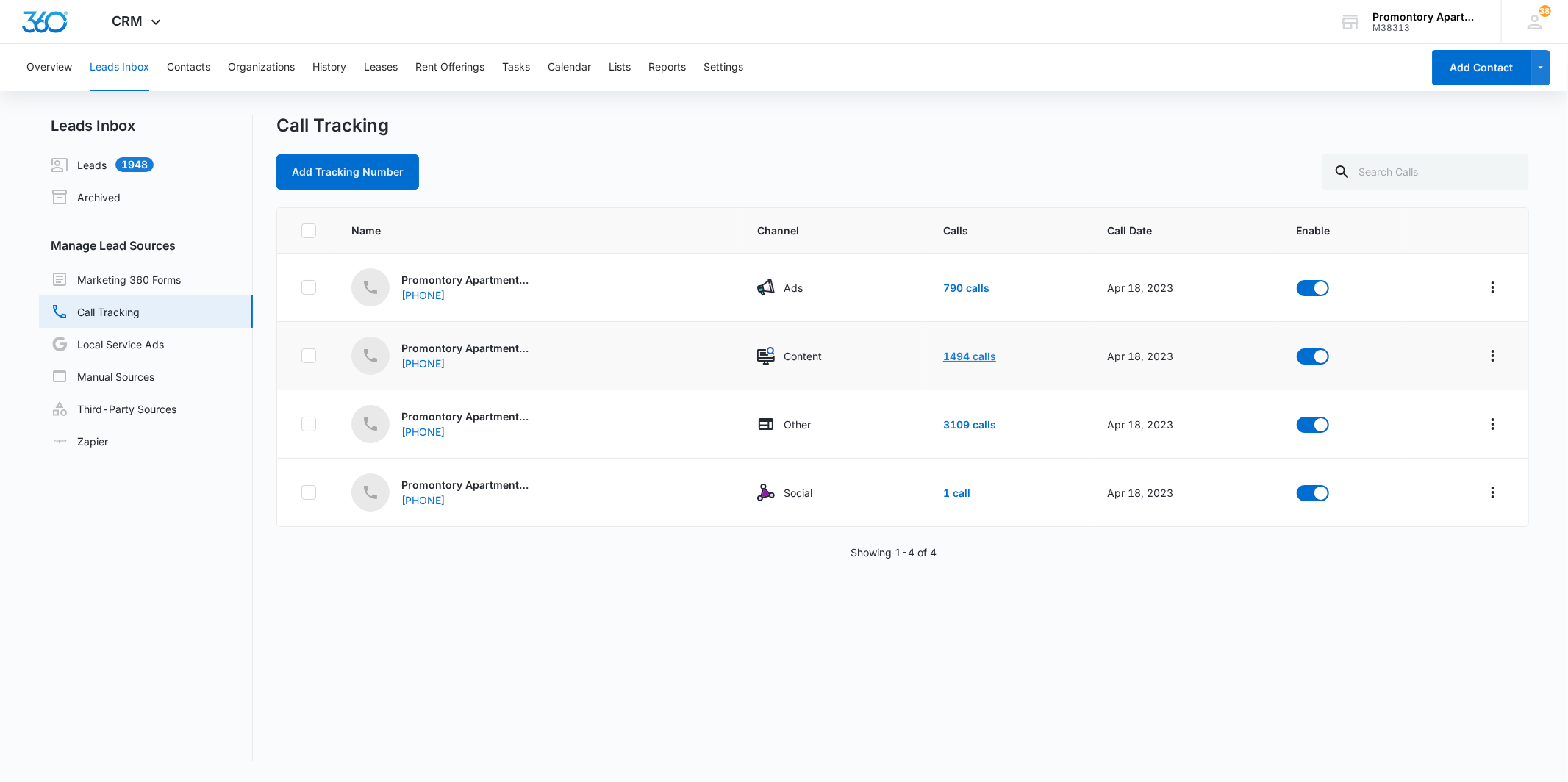 click on "1494 calls" at bounding box center [970, 356] 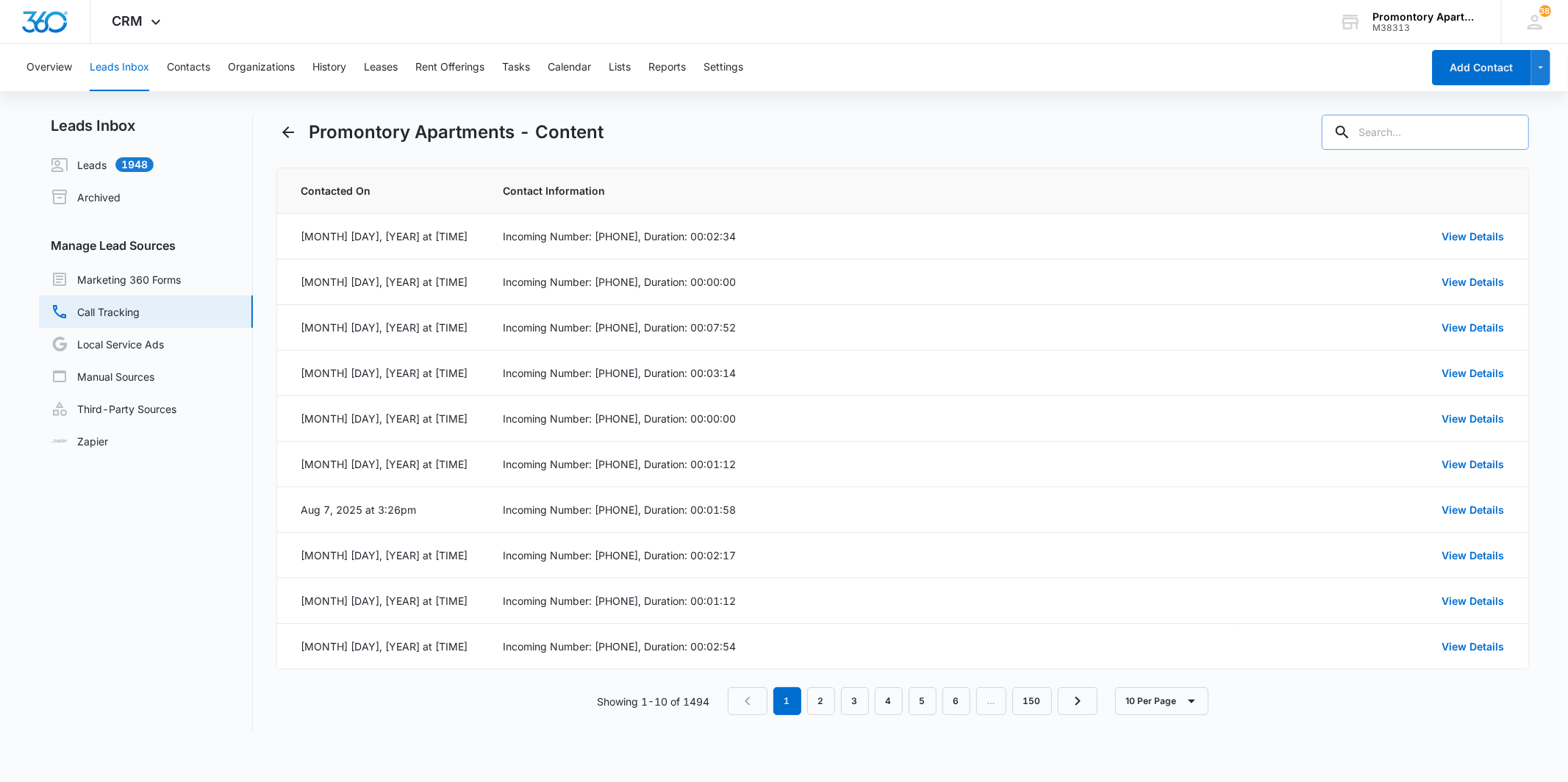 click at bounding box center [1425, 132] 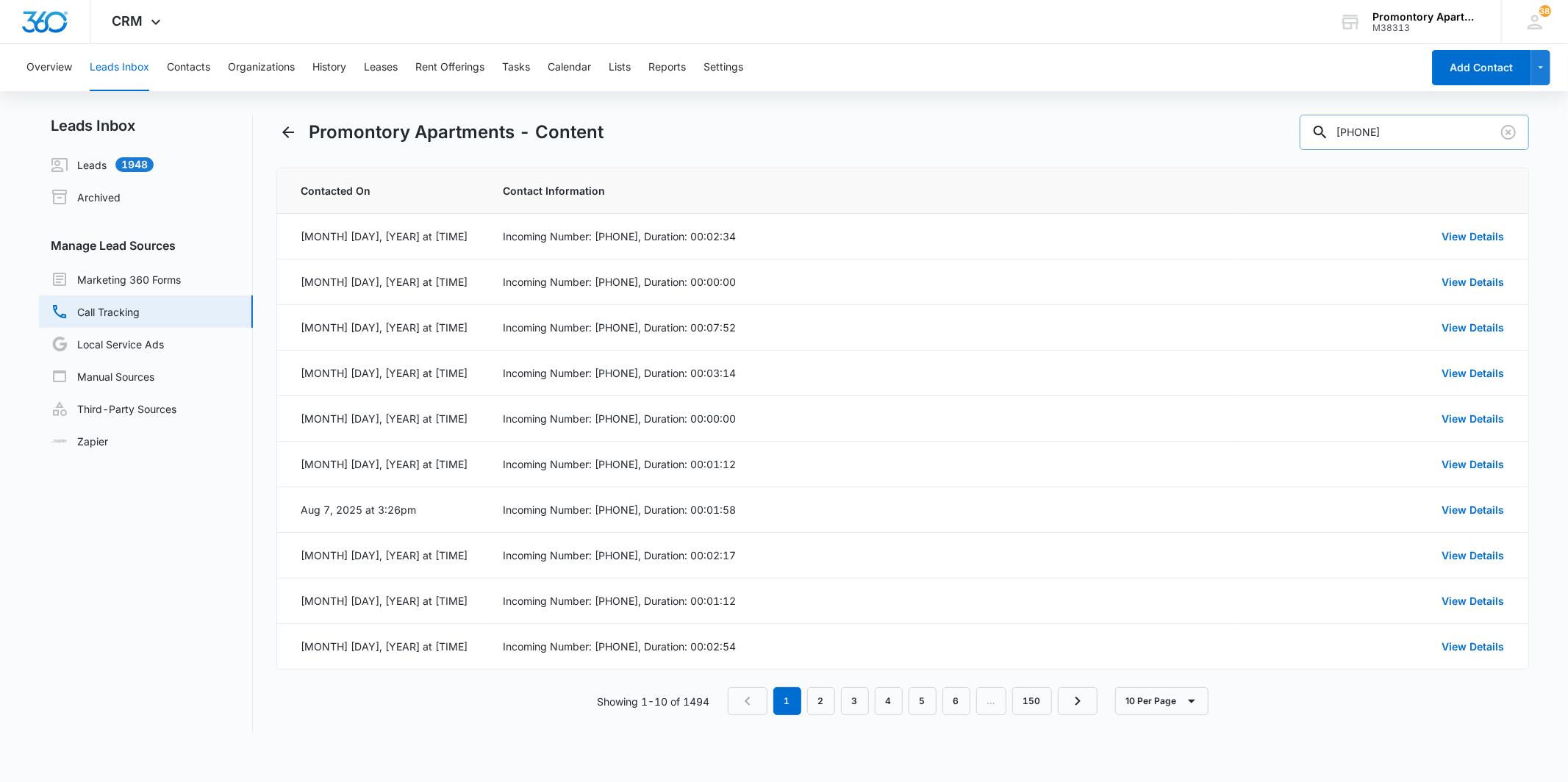 type on "[PHONE]" 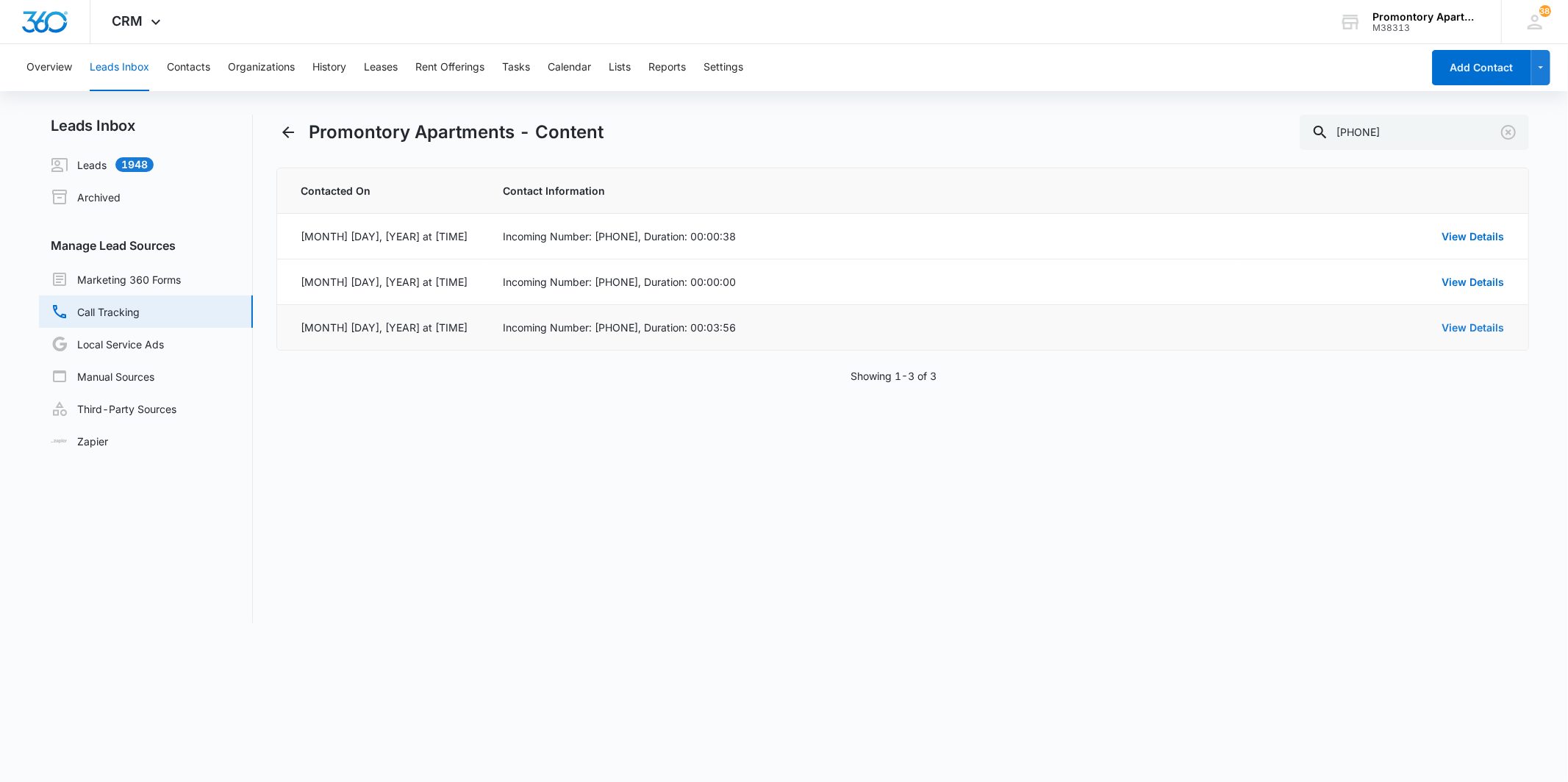 click on "View Details" at bounding box center [1473, 327] 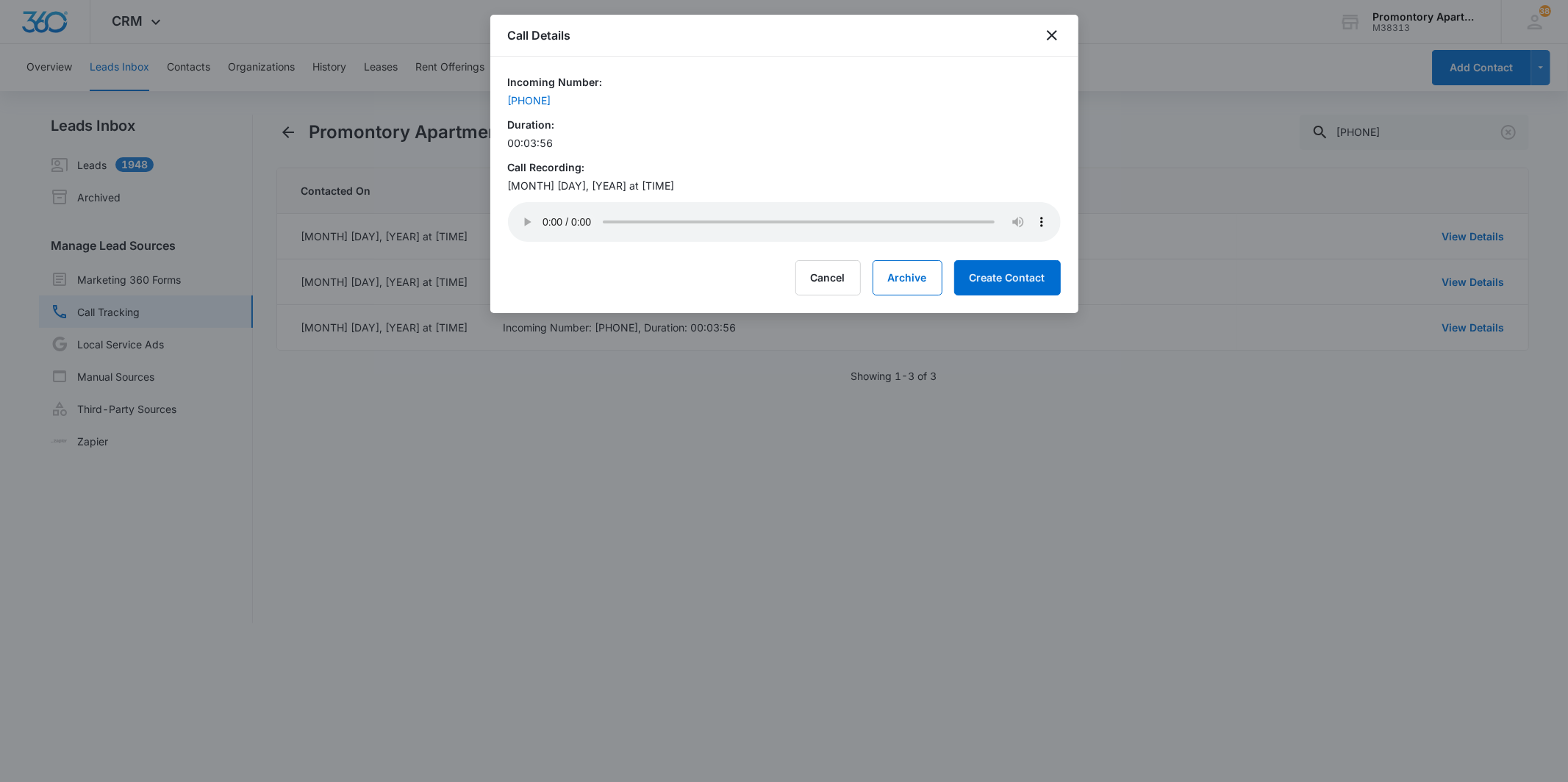 click on "Call Details Incoming Number: [PHONE] Duration: 00:03:56 Call Recording: [MONTH] [DAY], [YEAR] at [TIME] Your browser does not support the audio tag. Cancel Archive Create Contact" at bounding box center (784, 164) 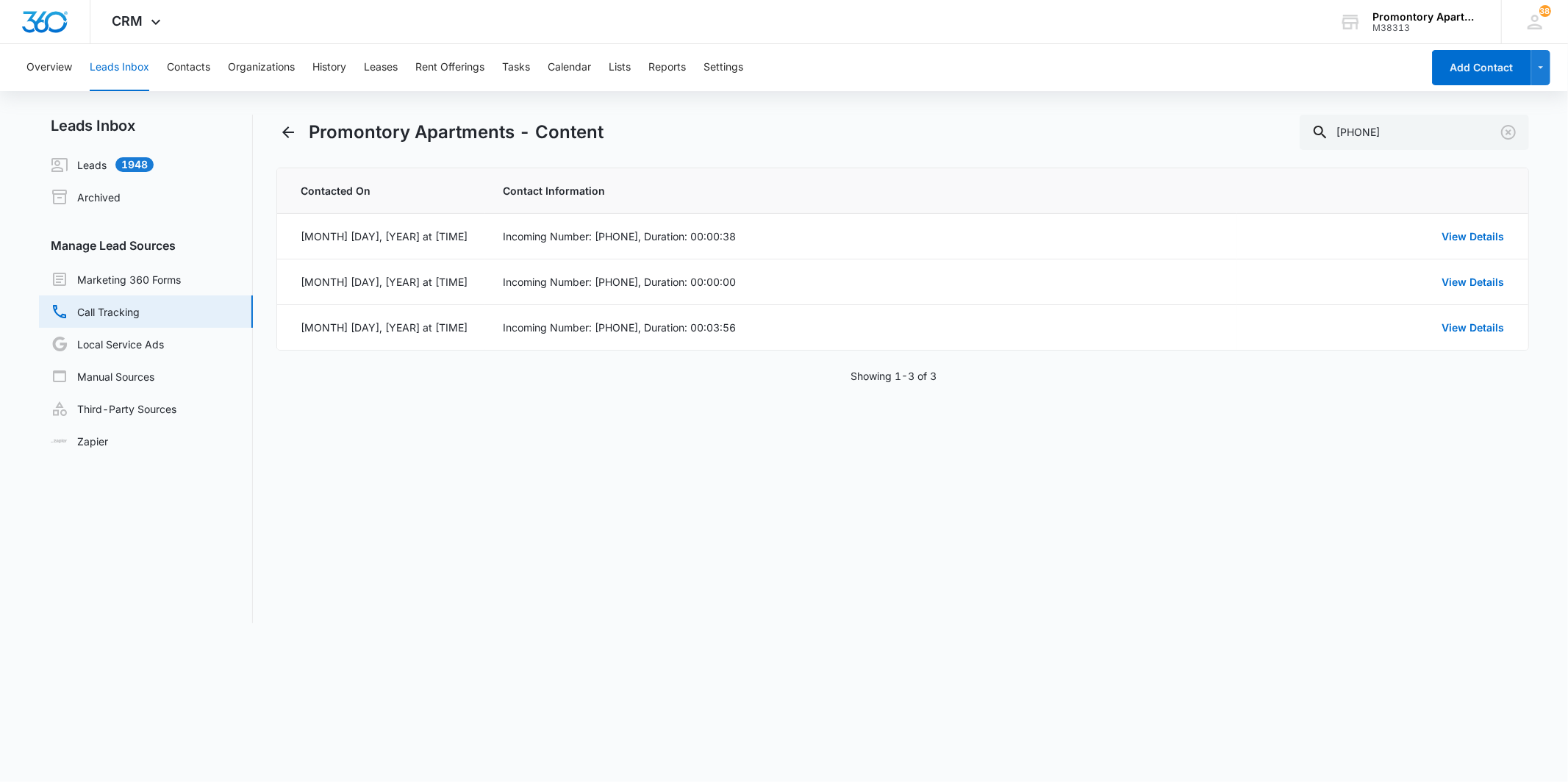 click on "Promontory Apartments - Content [PHONE] Contacted On Contact Information   [MONTH] [DAY], [YEAR] at [TIME] Incoming Number: [PHONE], Duration: 00:00:38 View Details [MONTH] [DAY], [YEAR] at [TIME] Incoming Number: [PHONE], Duration: 00:00:00 View Details [MONTH] [DAY], [YEAR] at [TIME] Incoming Number: [PHONE], Duration: 00:03:56 View Details Showing   1-3   of   3" at bounding box center [902, 369] 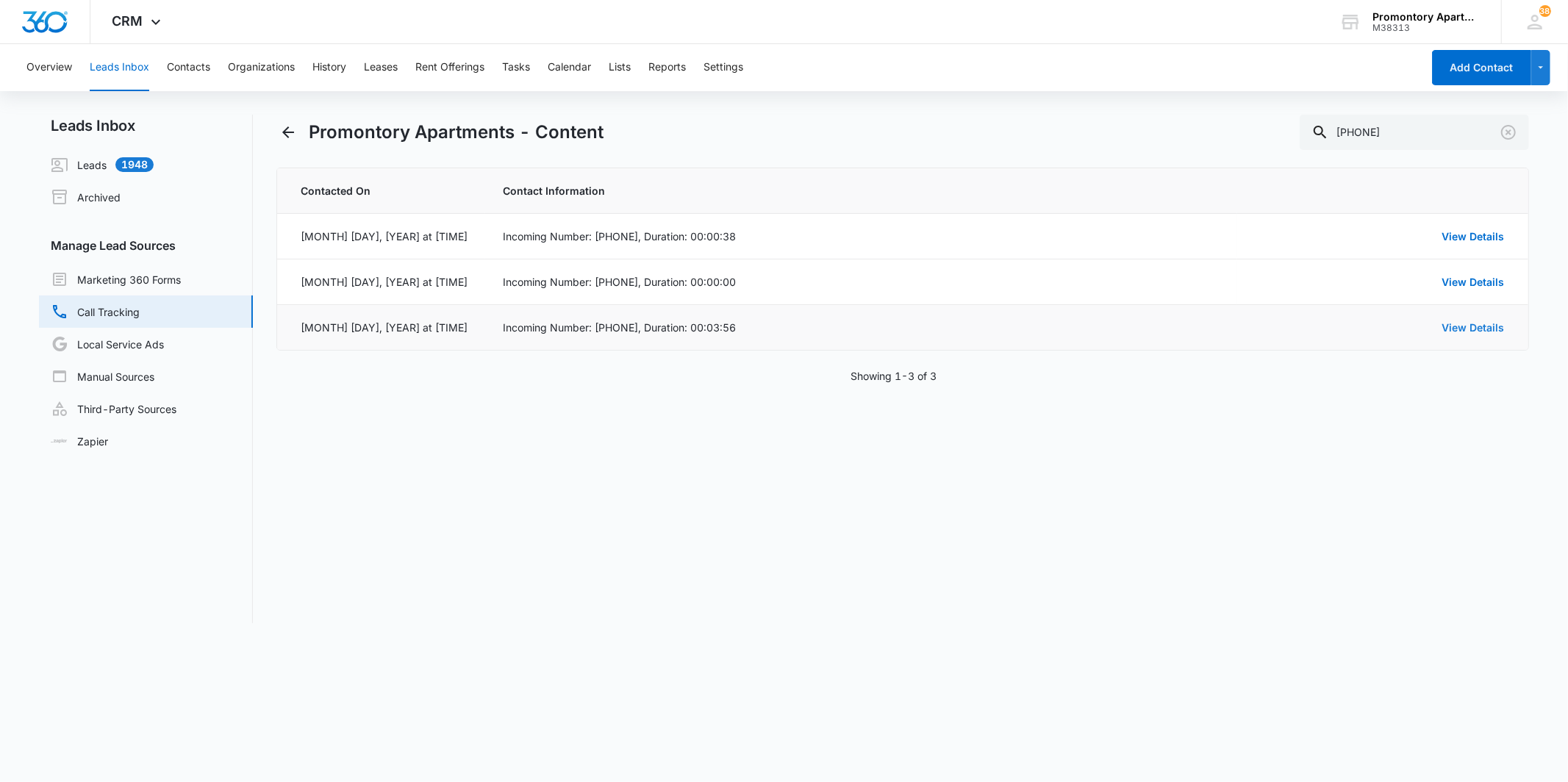 click on "View Details" at bounding box center (1473, 327) 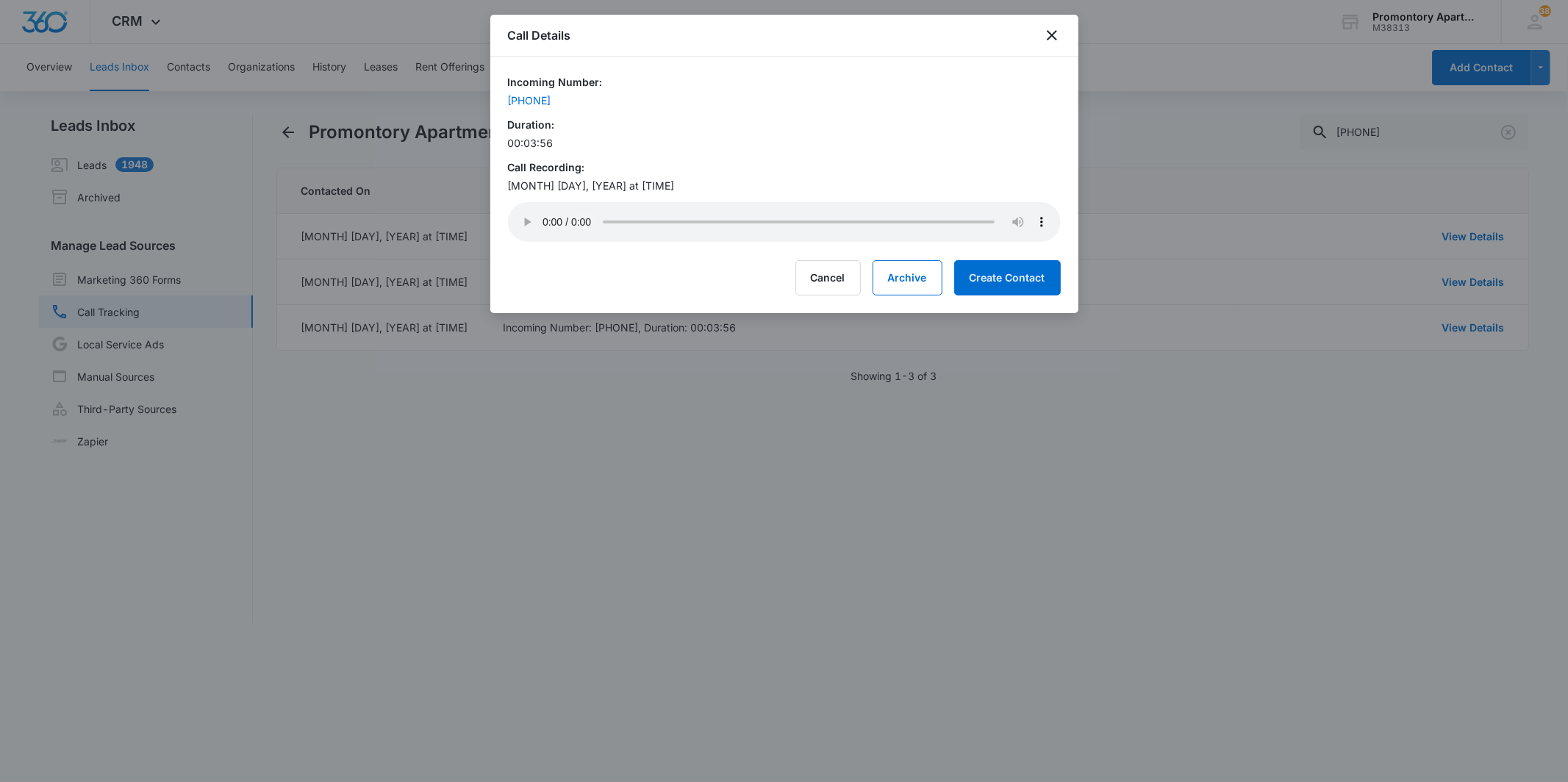 type 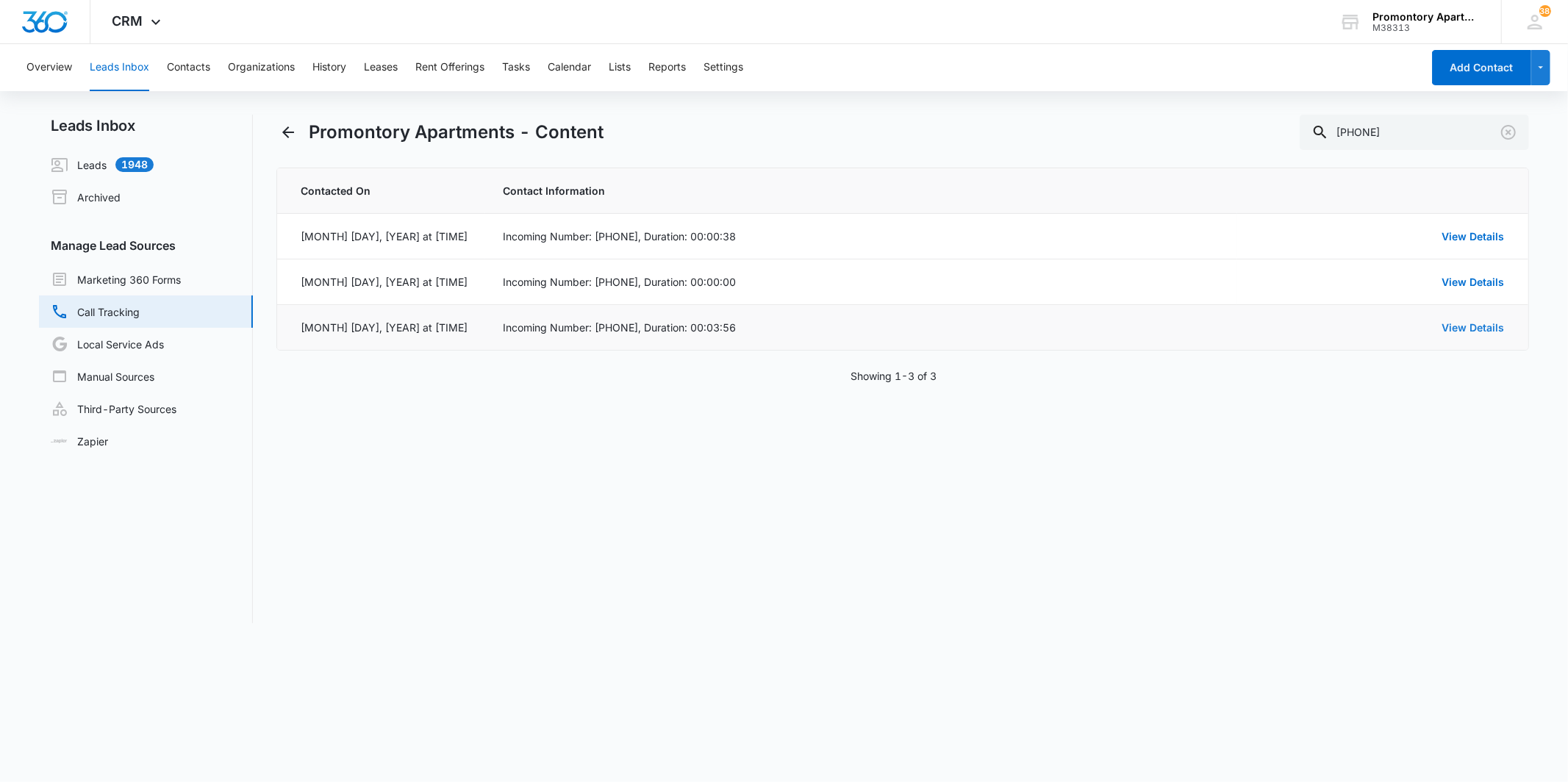 click on "View Details" at bounding box center [1473, 327] 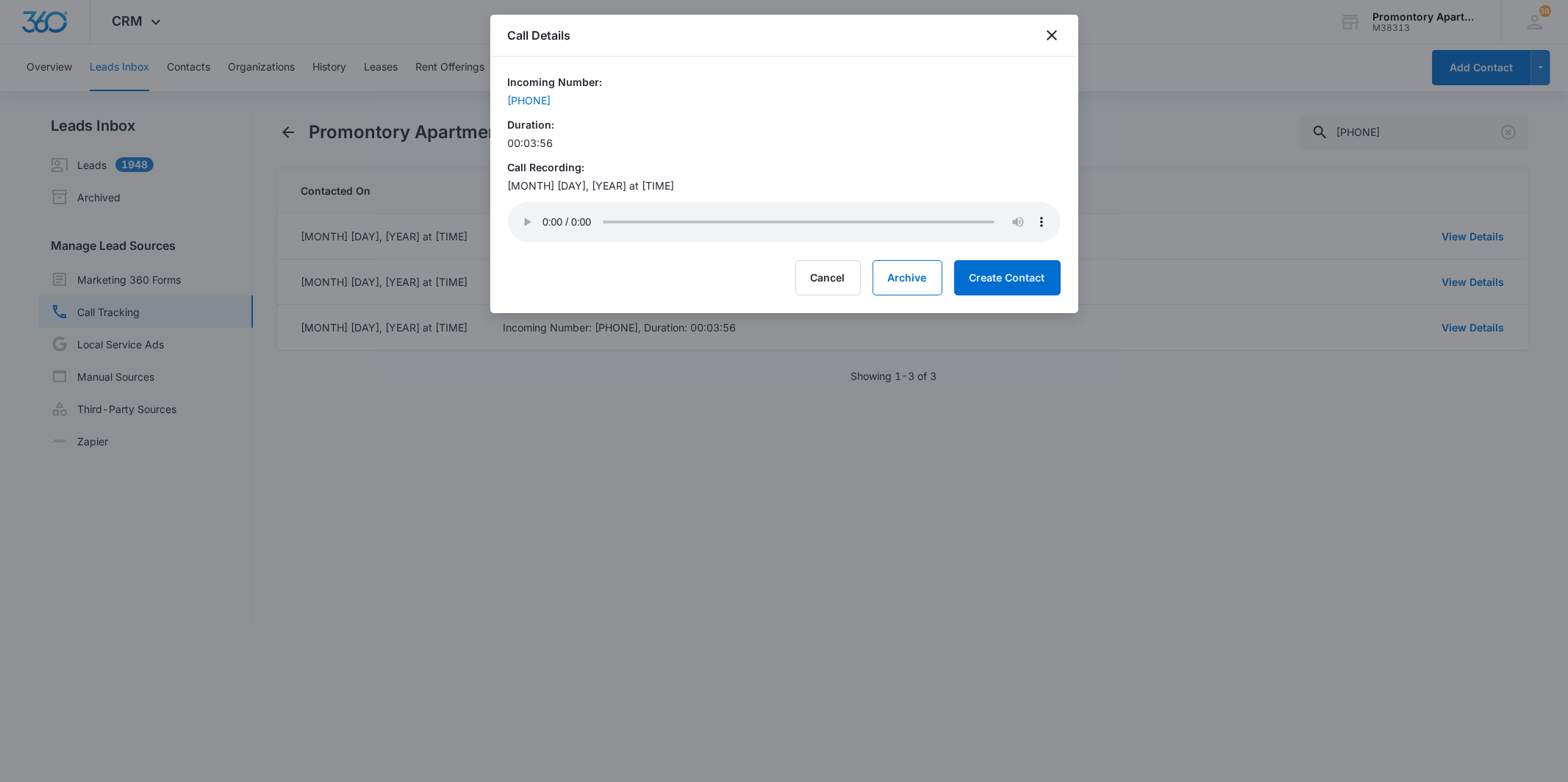 type 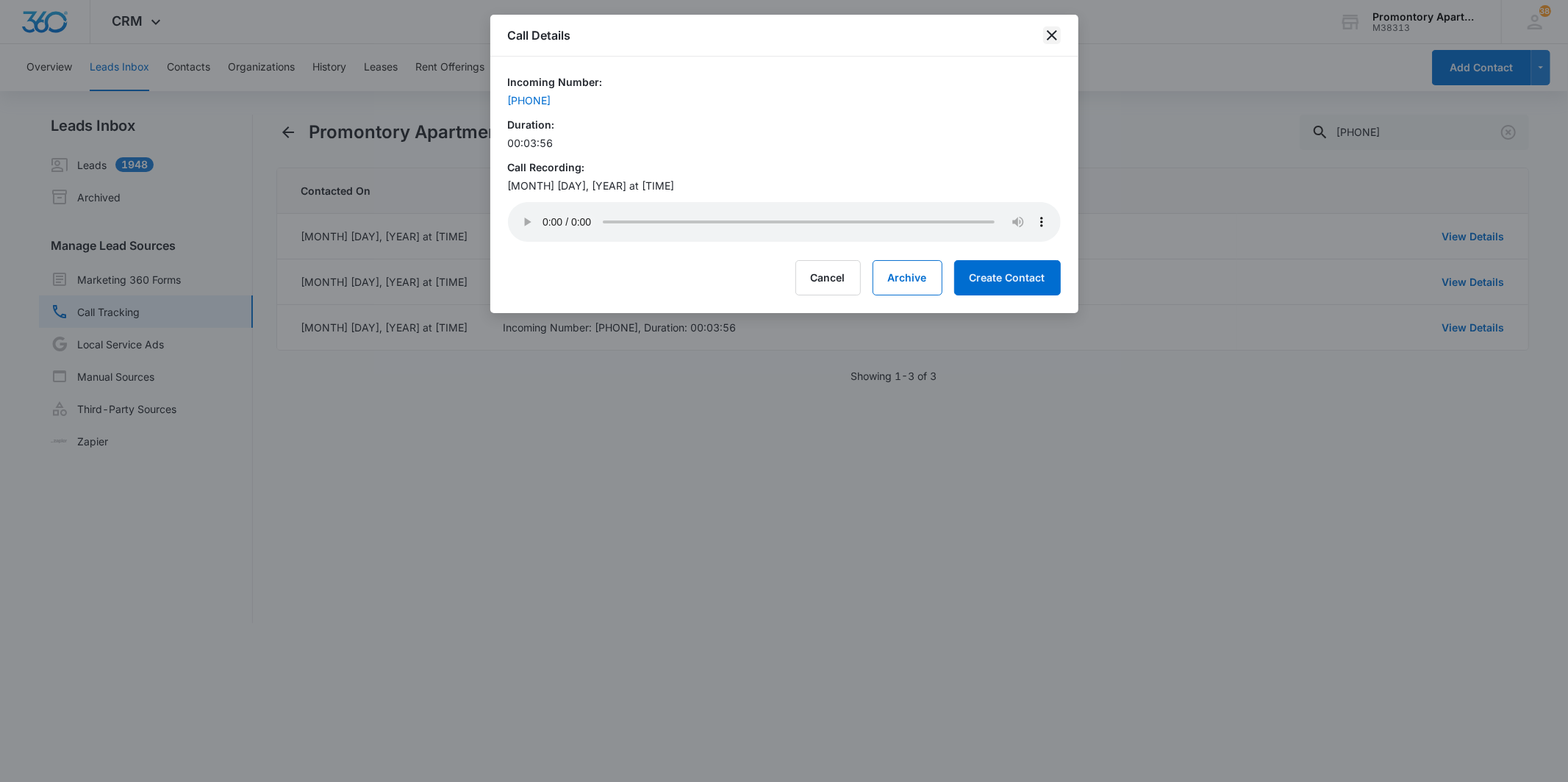 click 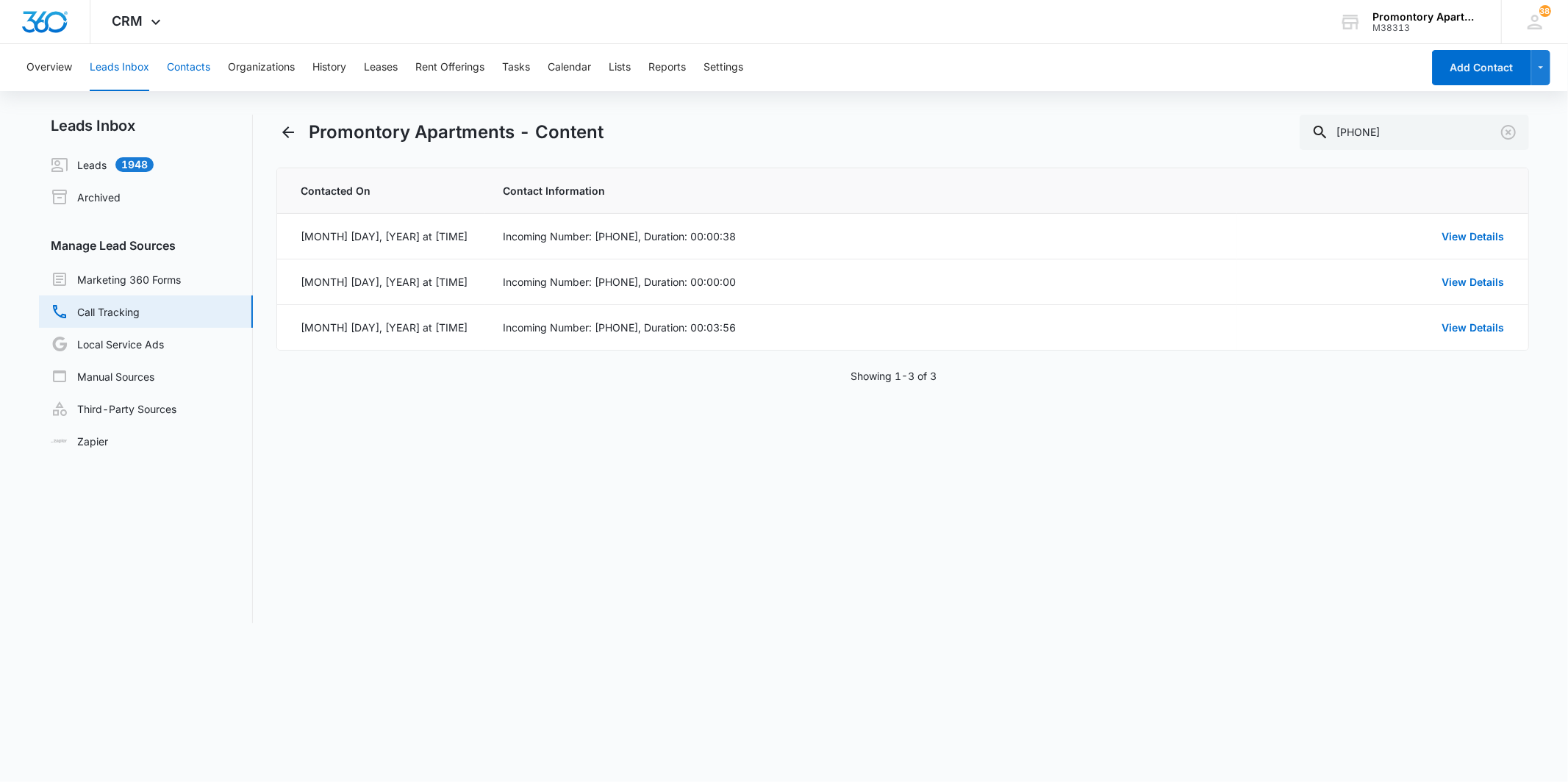 drag, startPoint x: 187, startPoint y: 65, endPoint x: 199, endPoint y: 61, distance: 12.649111 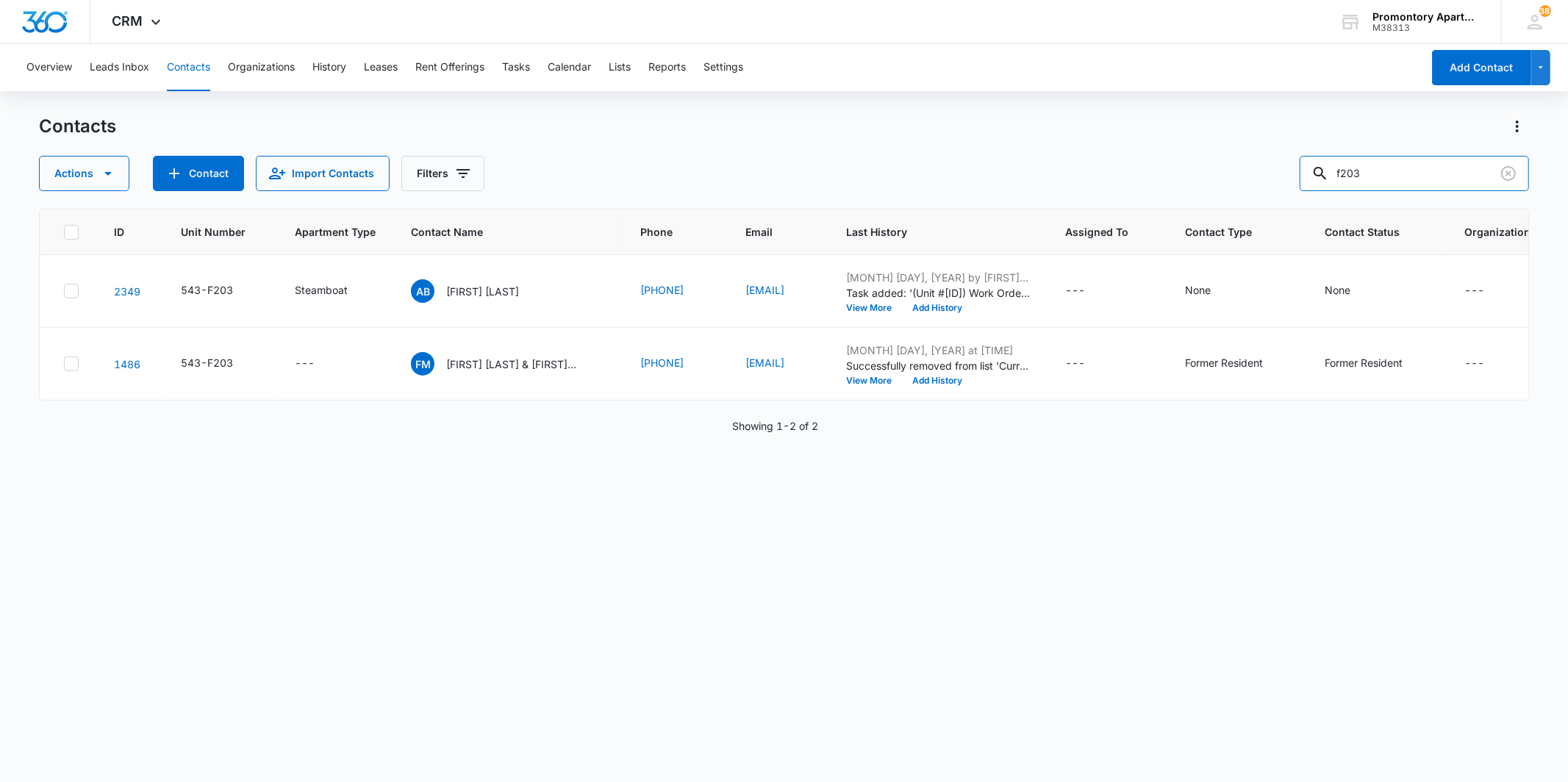 drag, startPoint x: 1413, startPoint y: 162, endPoint x: 1395, endPoint y: 151, distance: 21.095023 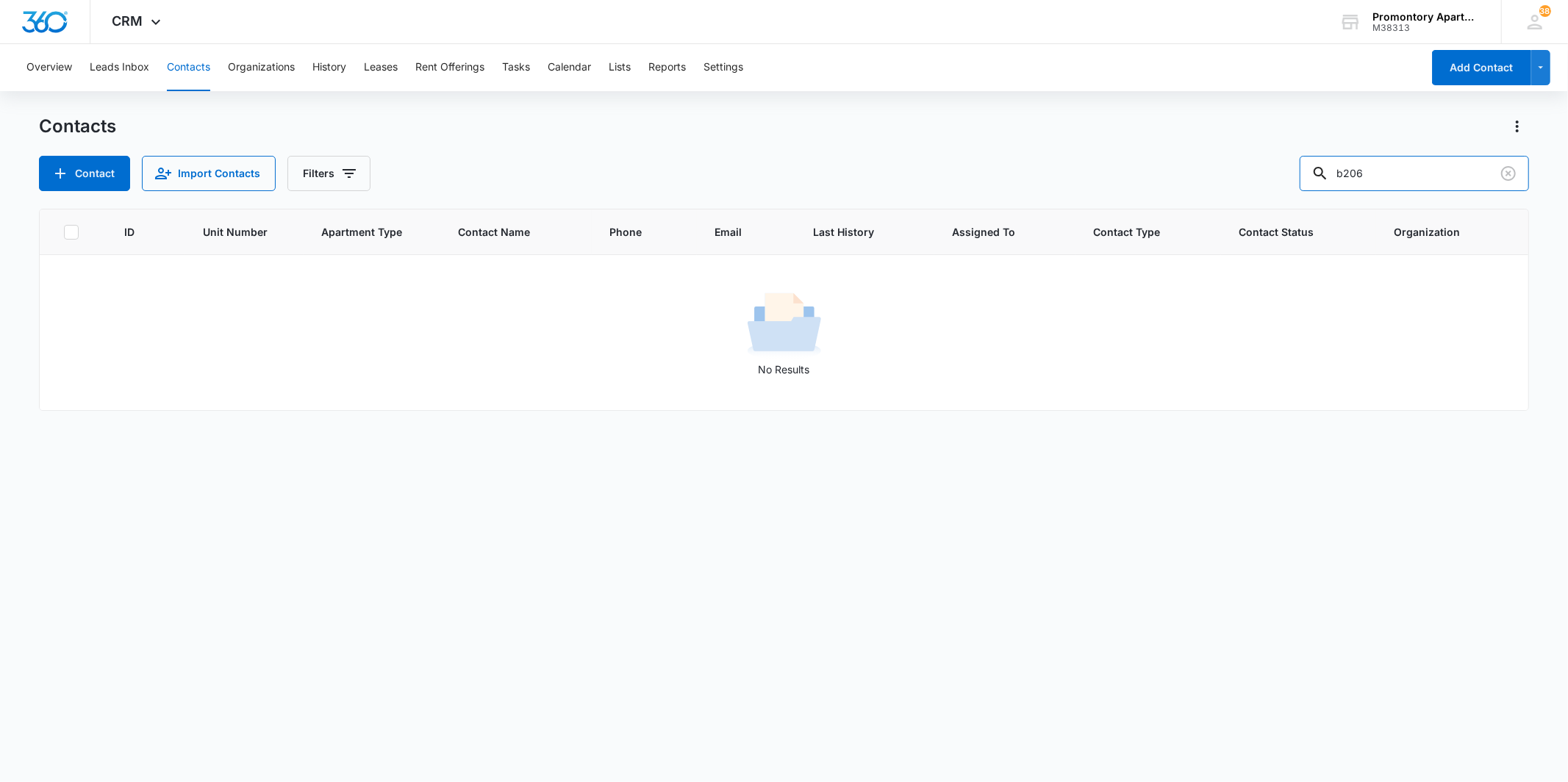 type on "b206" 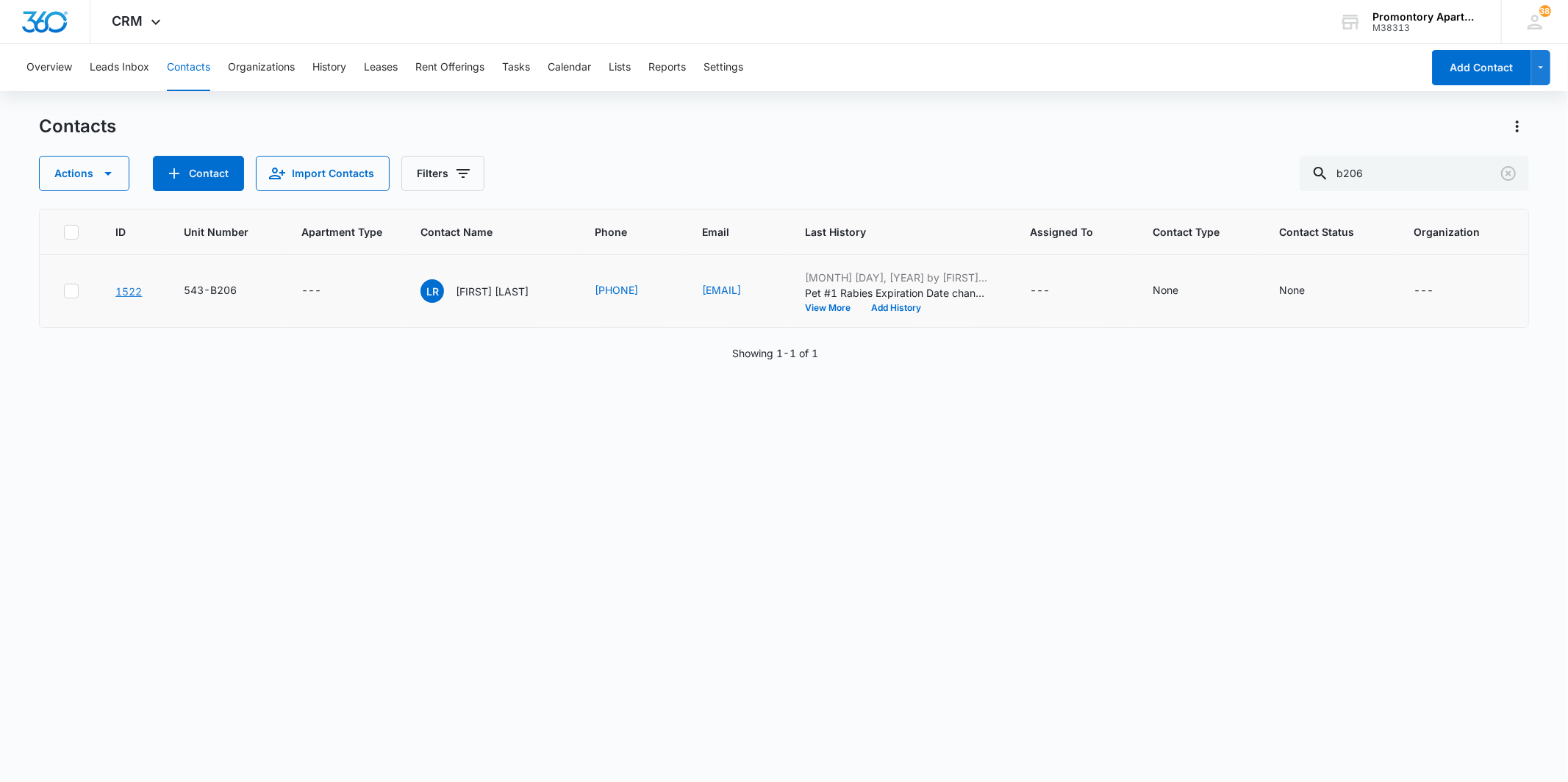 click on "1522" at bounding box center [129, 291] 